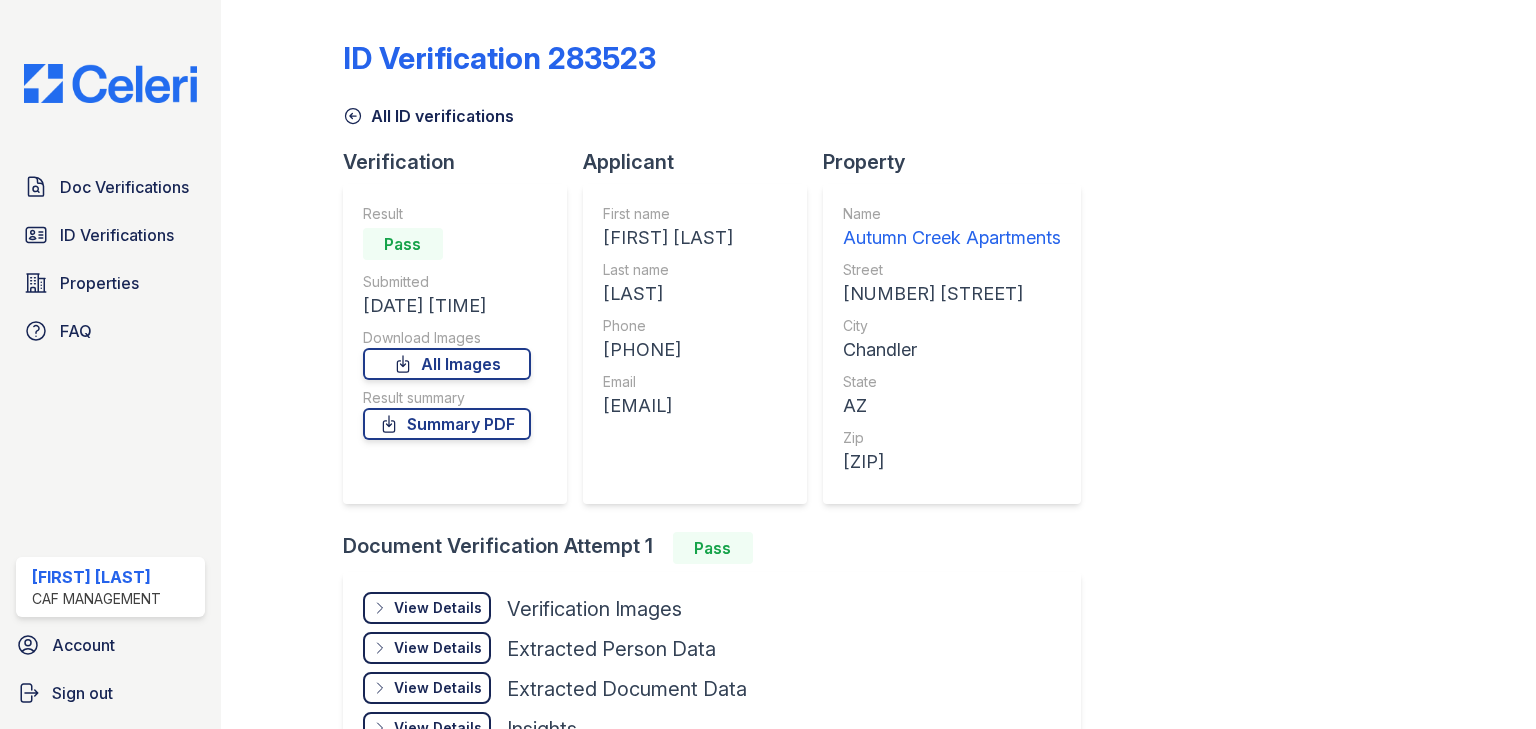scroll, scrollTop: 0, scrollLeft: 0, axis: both 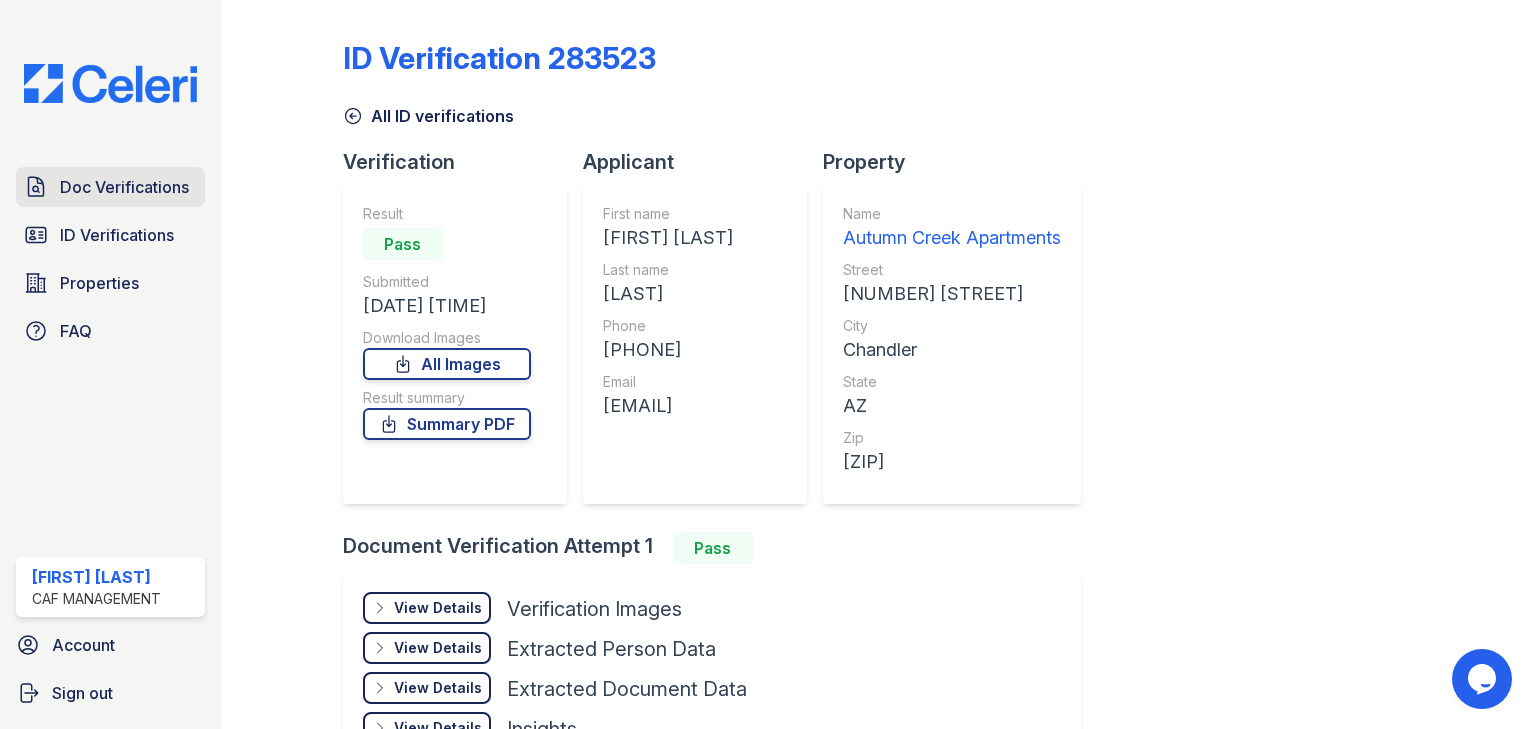 click on "Doc Verifications" at bounding box center (124, 187) 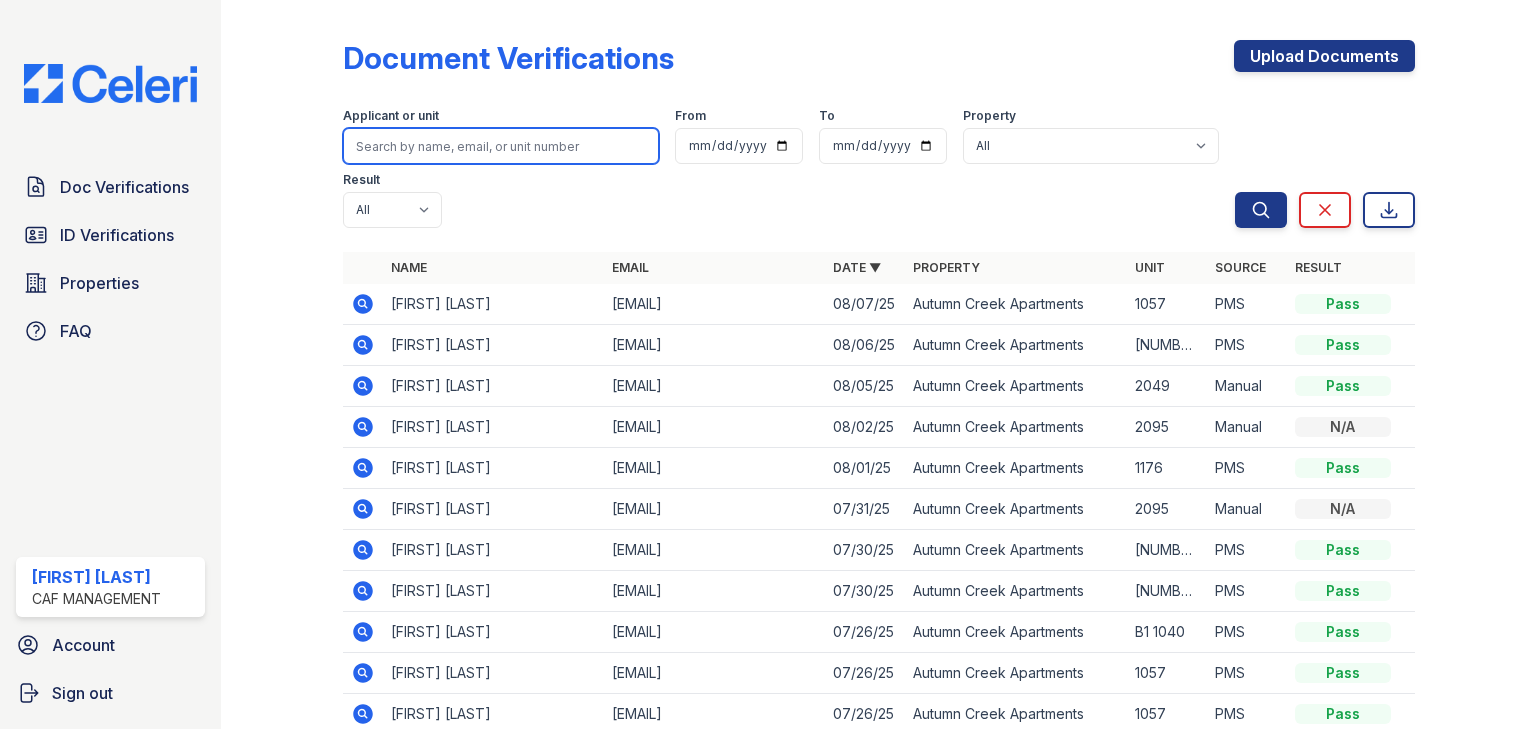 click at bounding box center [501, 146] 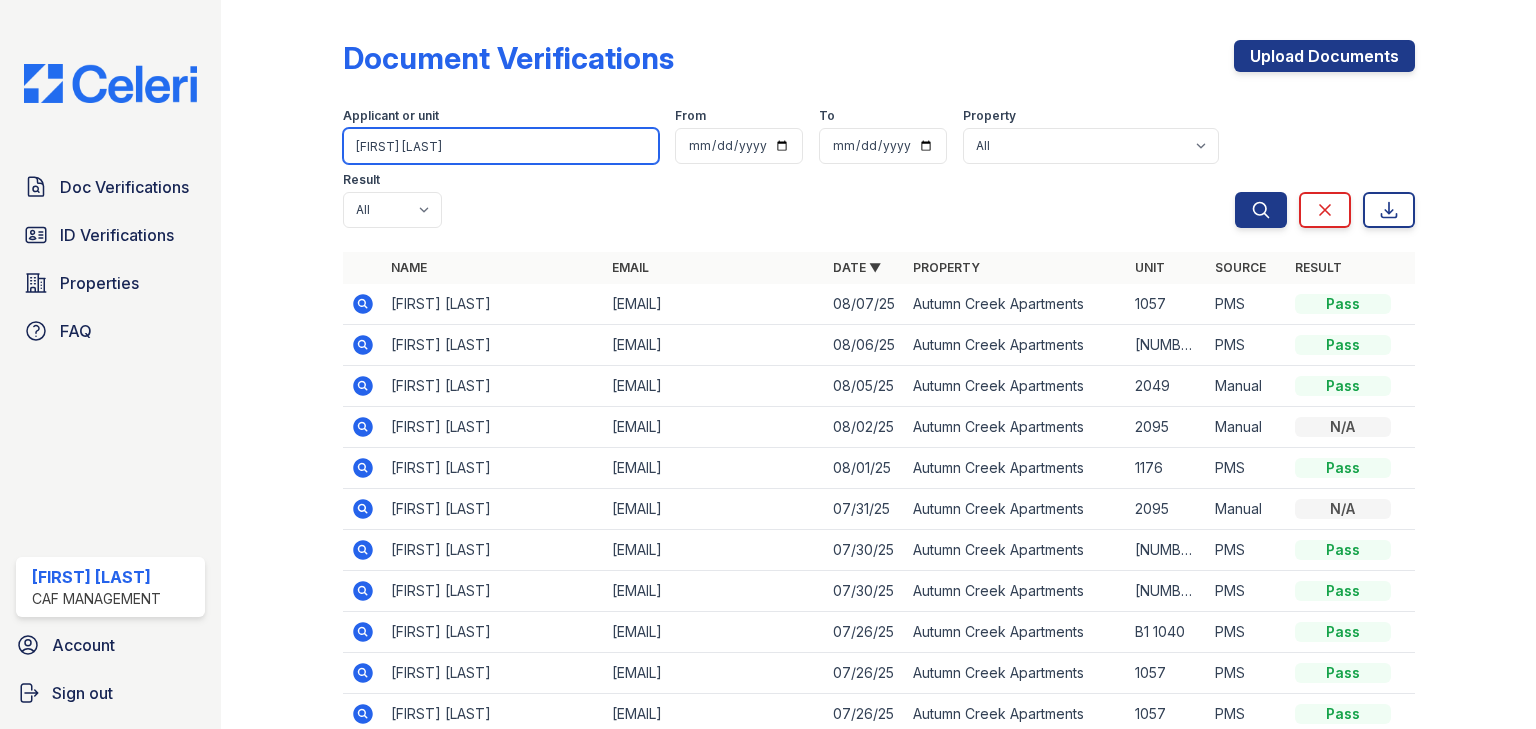 type on "[FIRST] [LAST]" 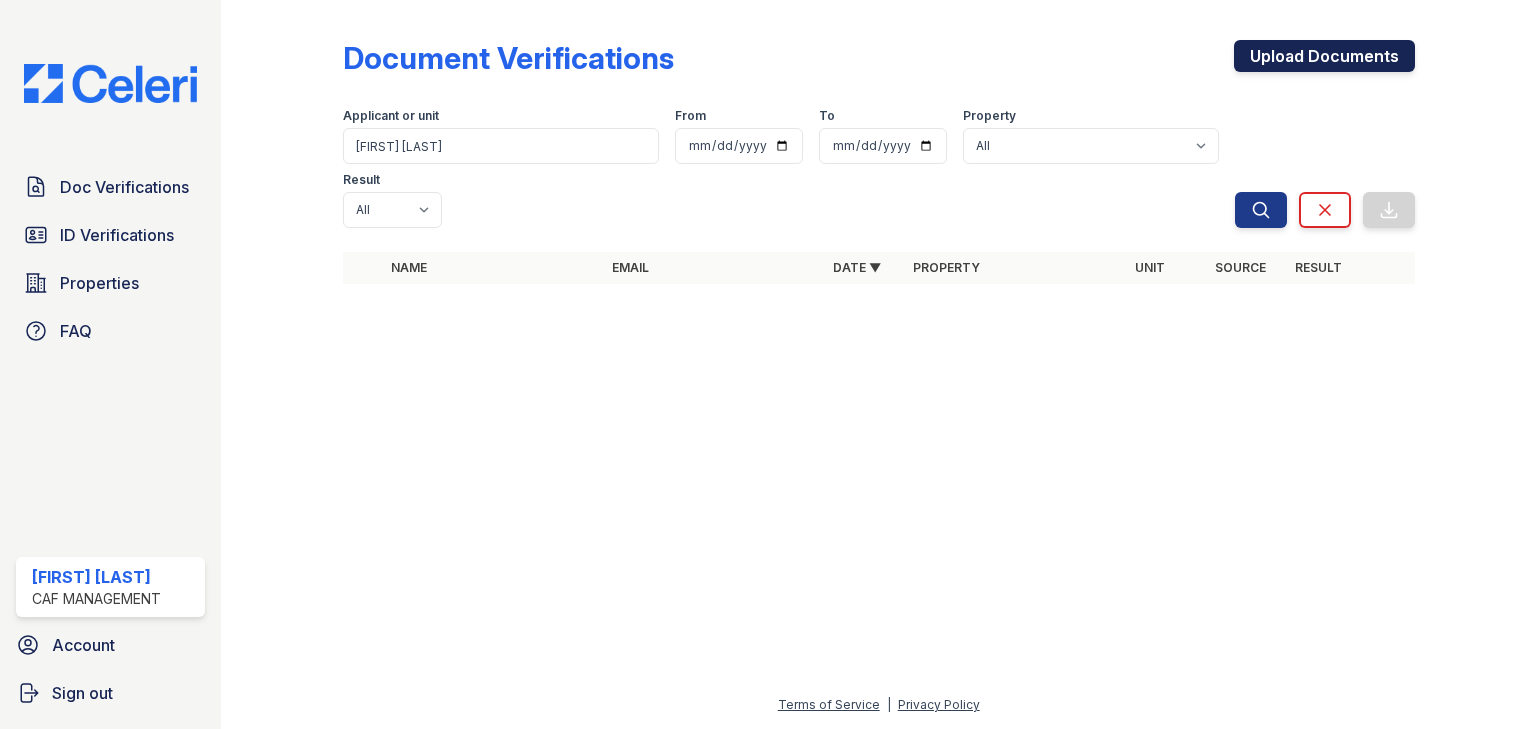 click on "Upload Documents" at bounding box center [1324, 56] 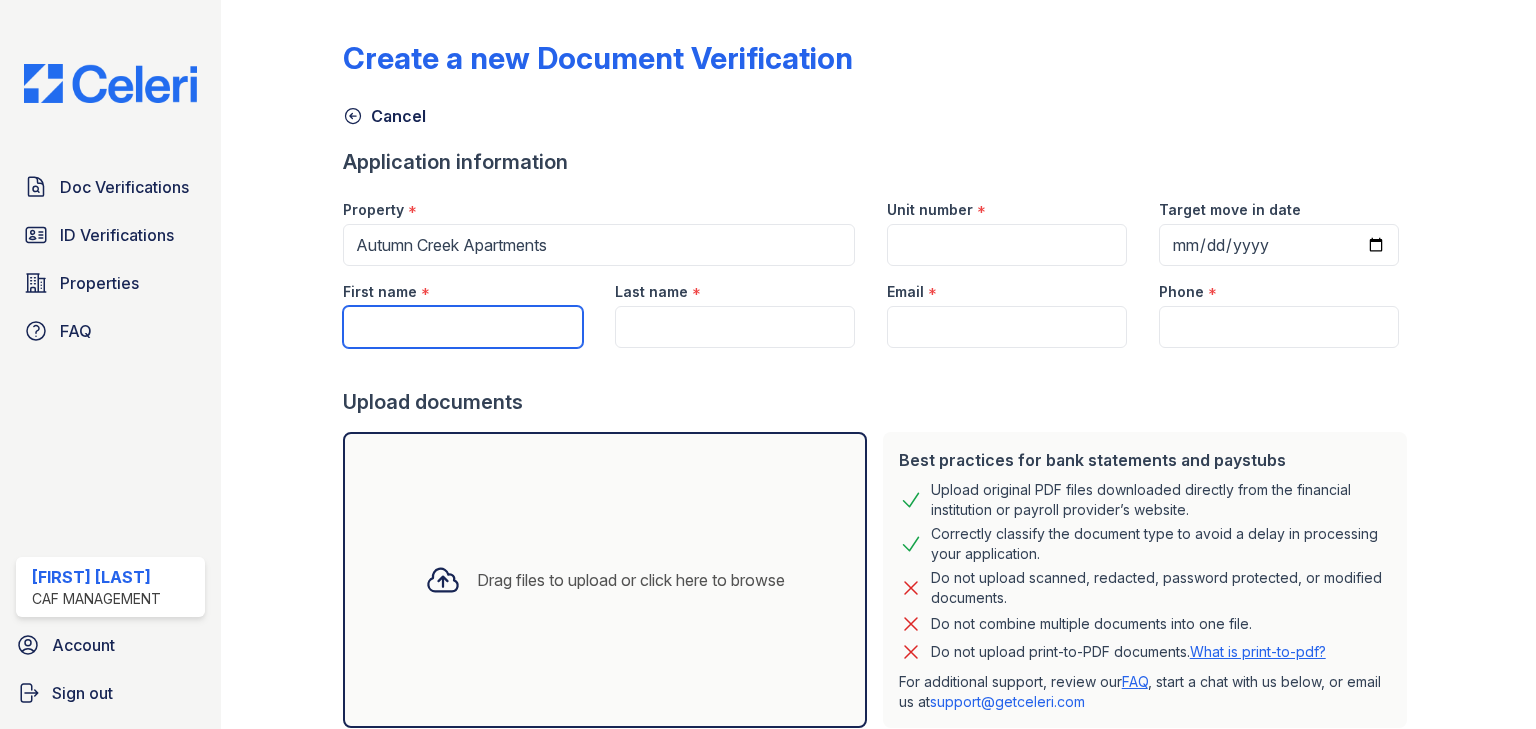 click on "First name" at bounding box center (463, 327) 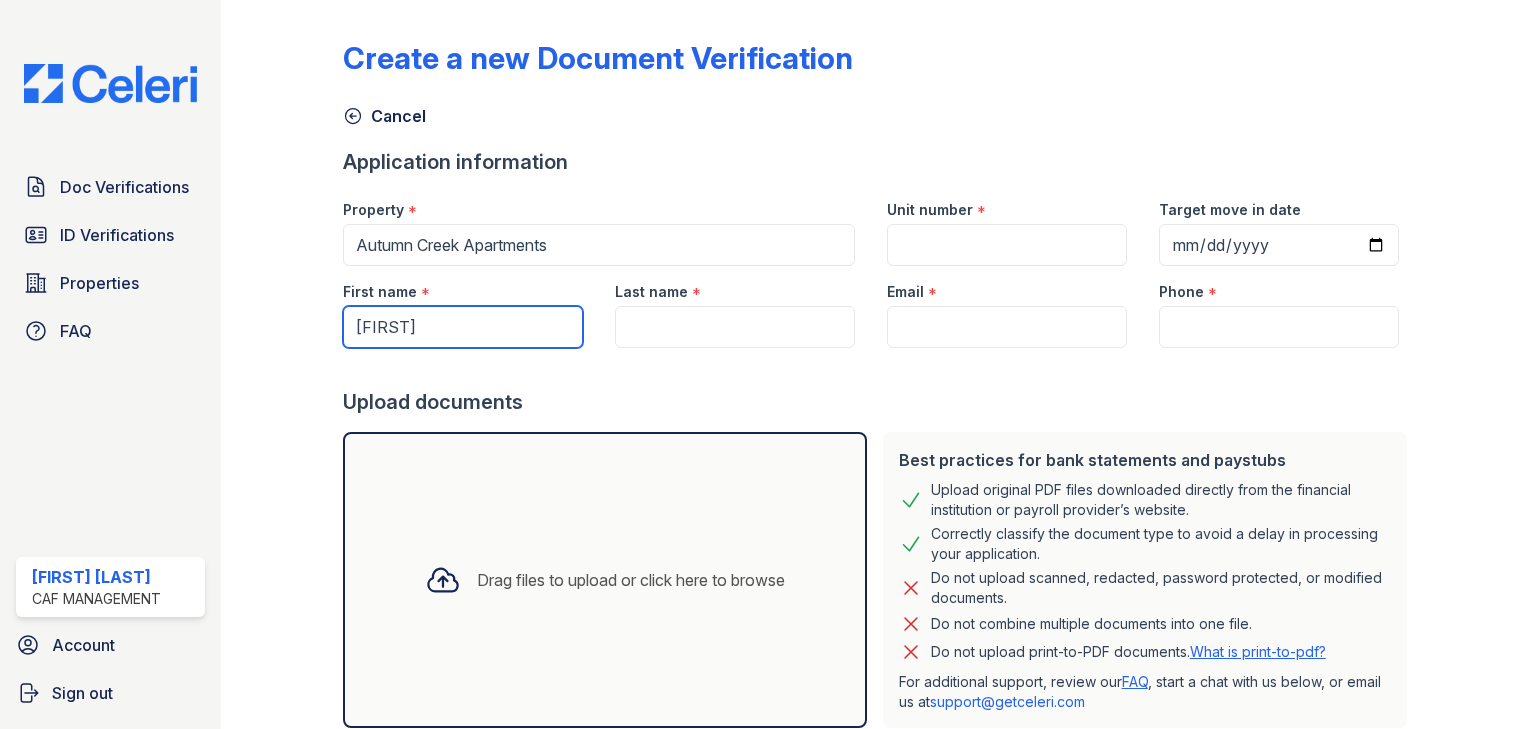 type on "[FIRST]" 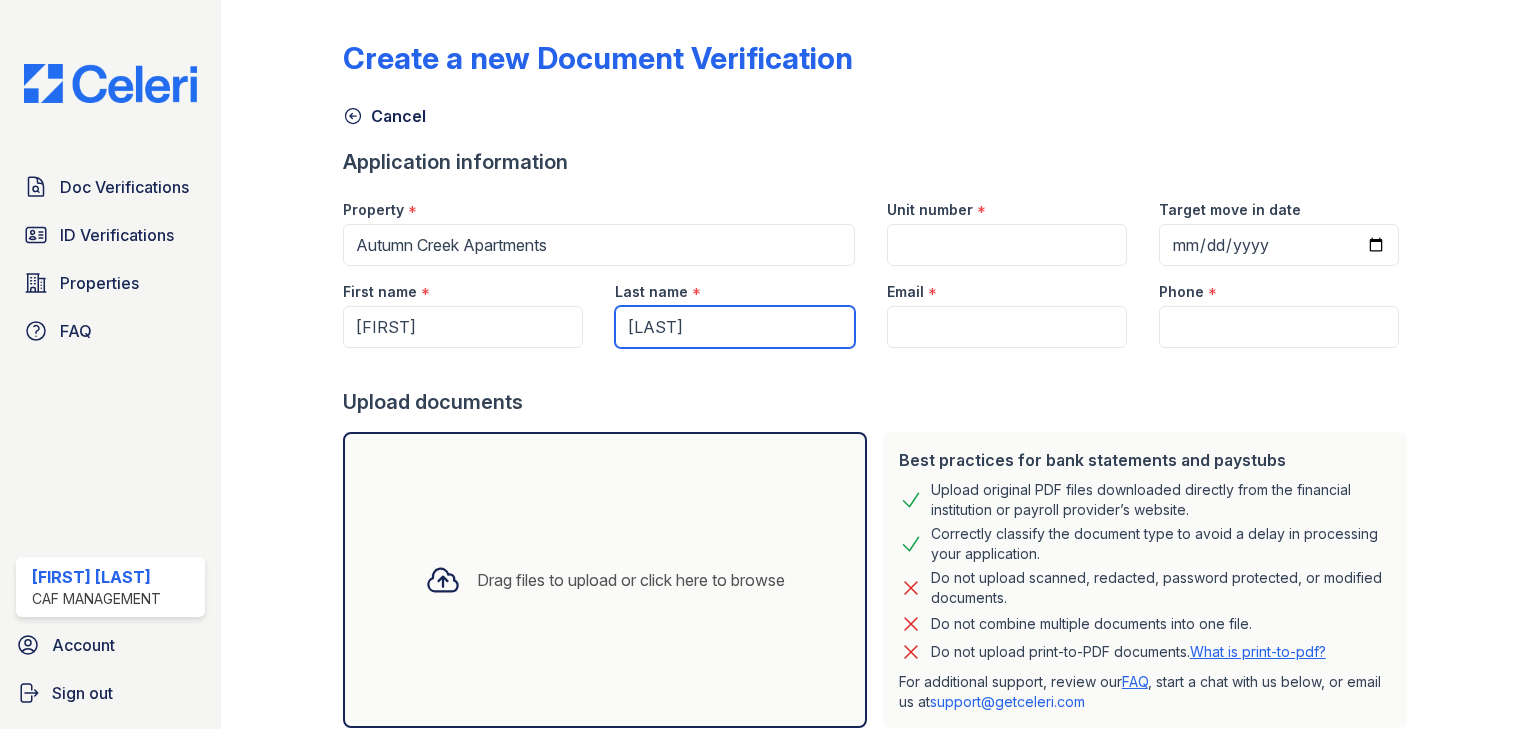type on "[LAST]" 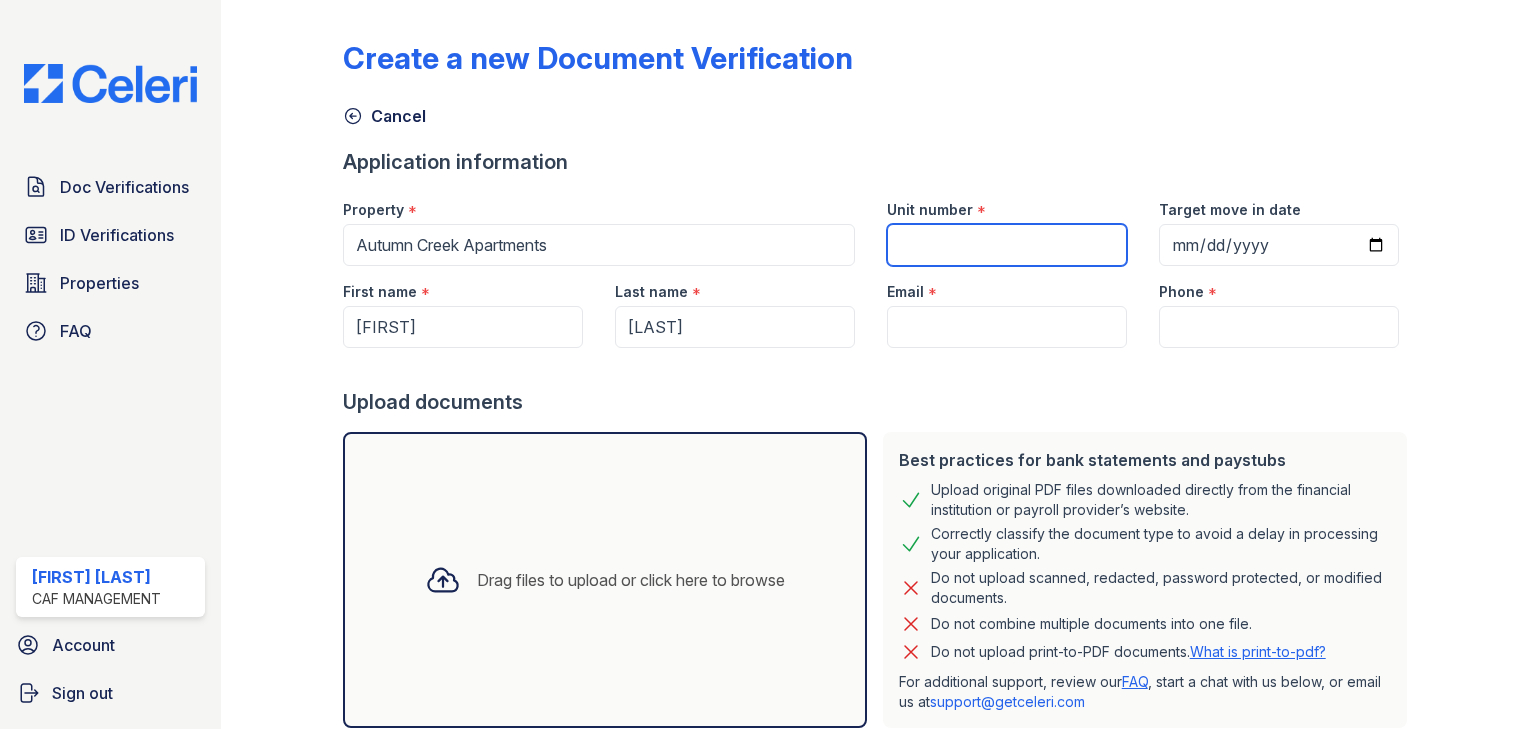 click on "Unit number" at bounding box center (1007, 245) 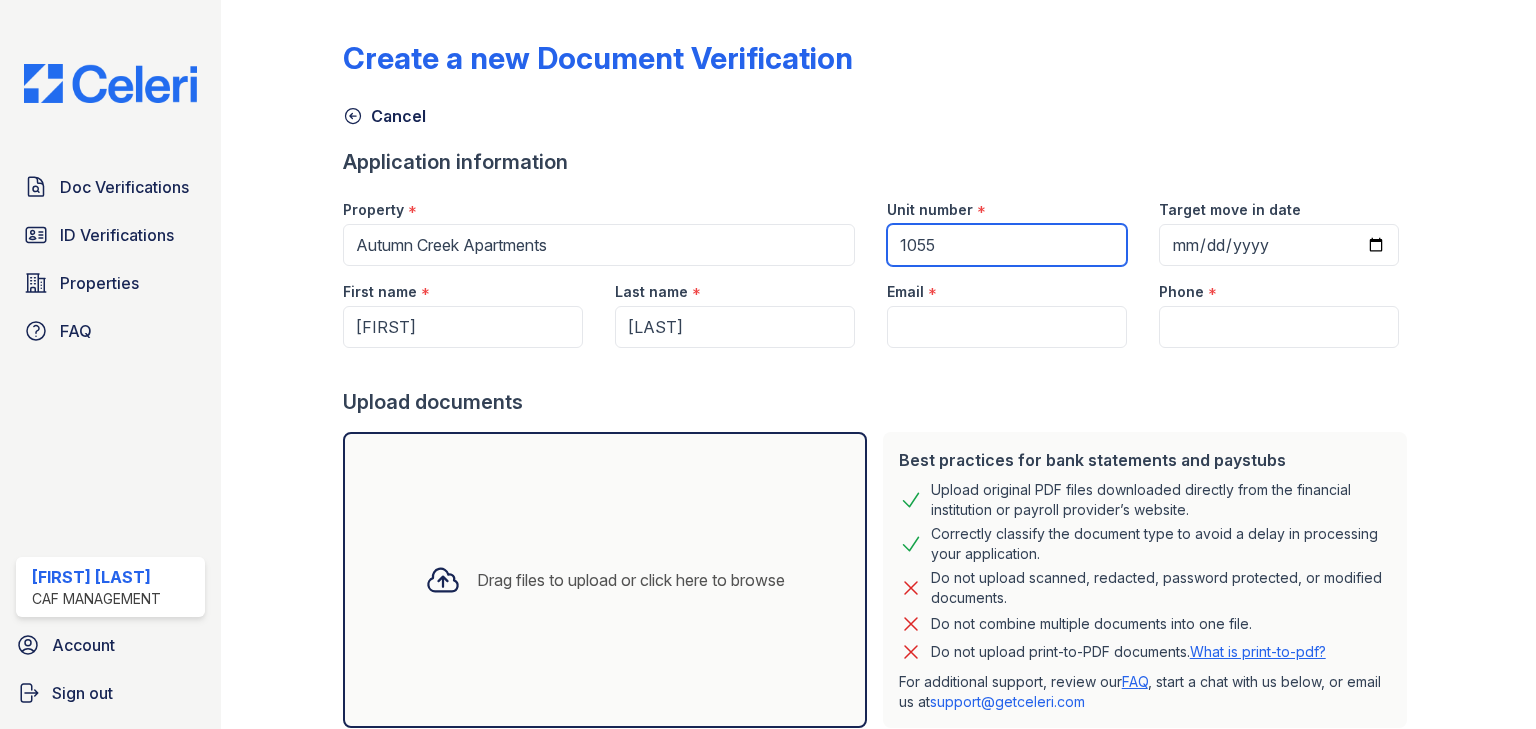 type on "1055" 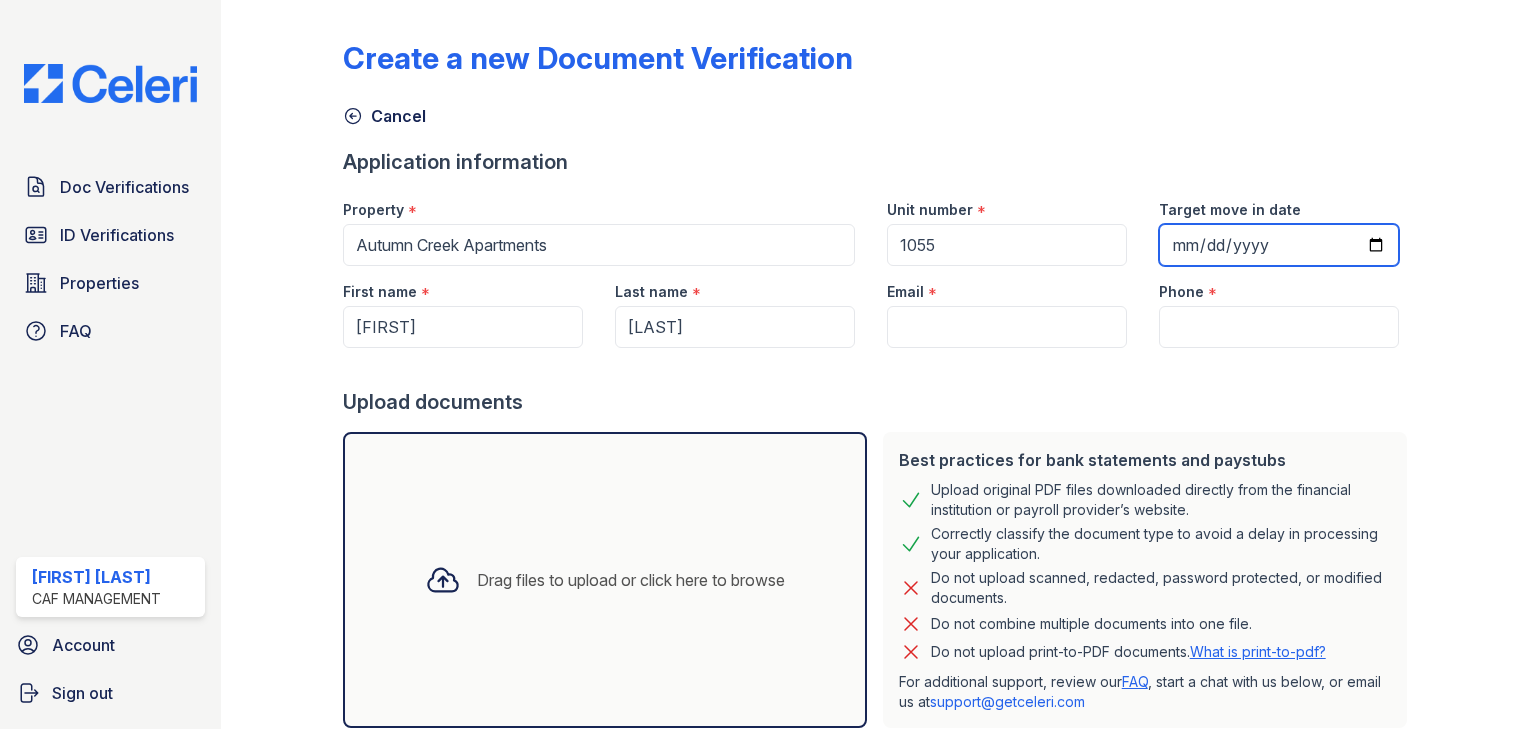type on "[DATE]" 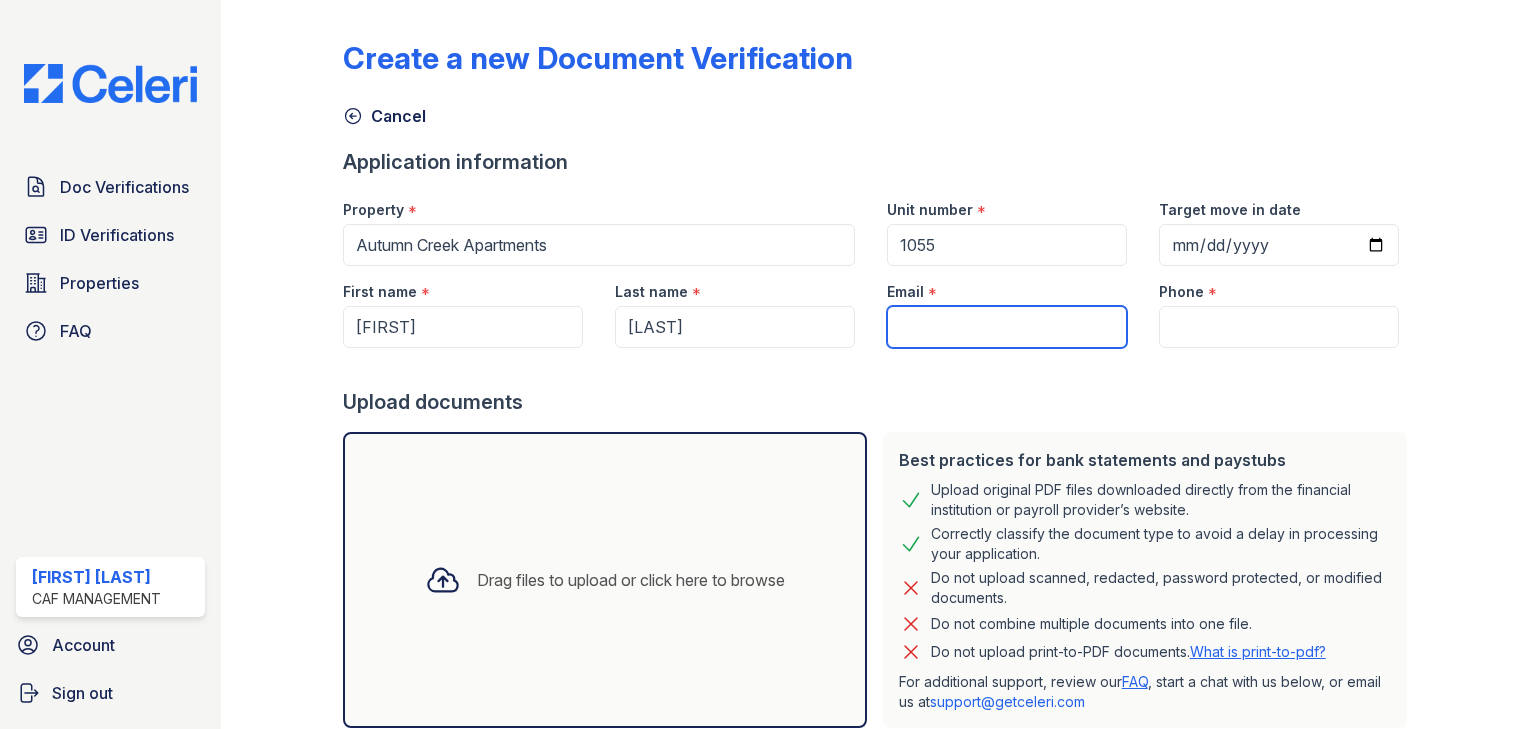 click on "Email" at bounding box center (1007, 327) 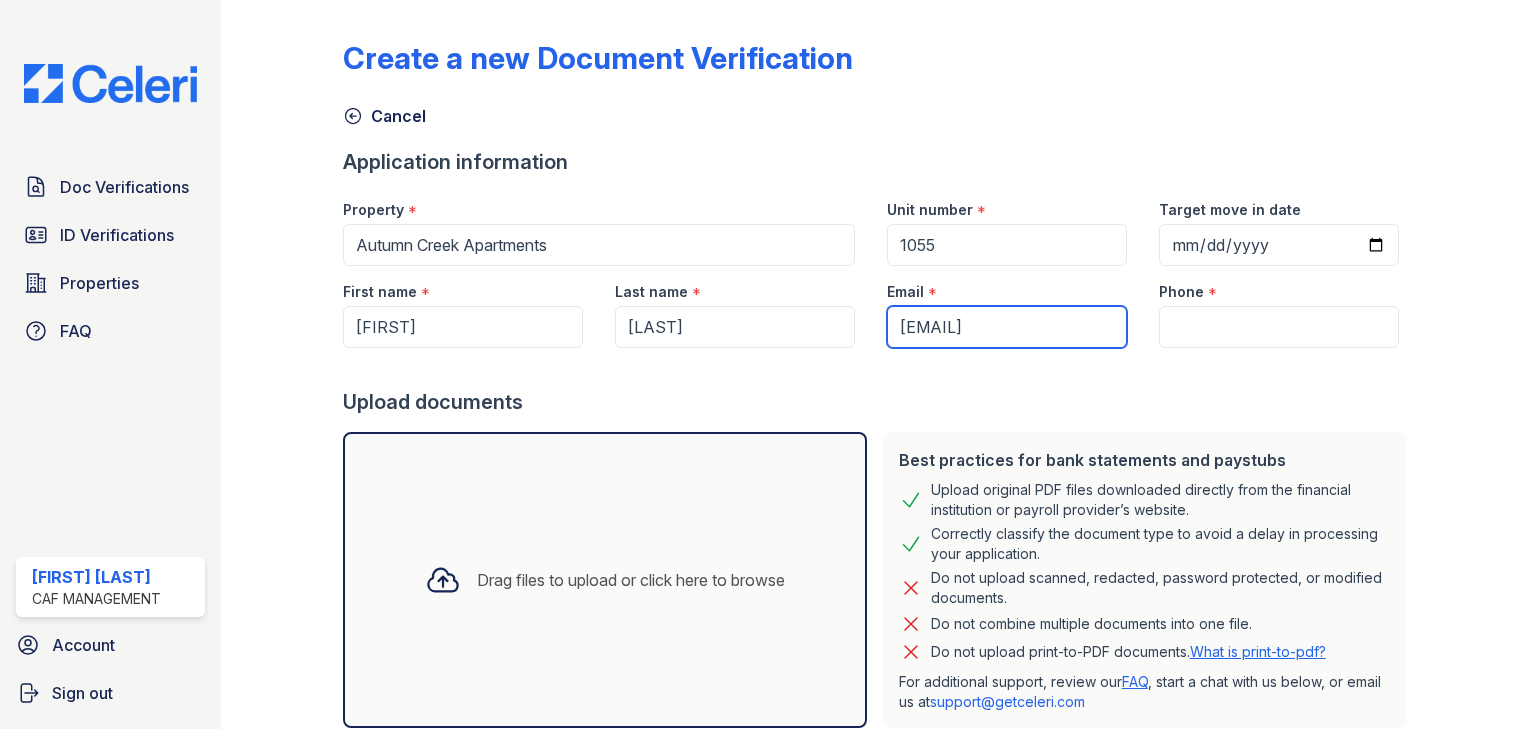 scroll, scrollTop: 0, scrollLeft: 60, axis: horizontal 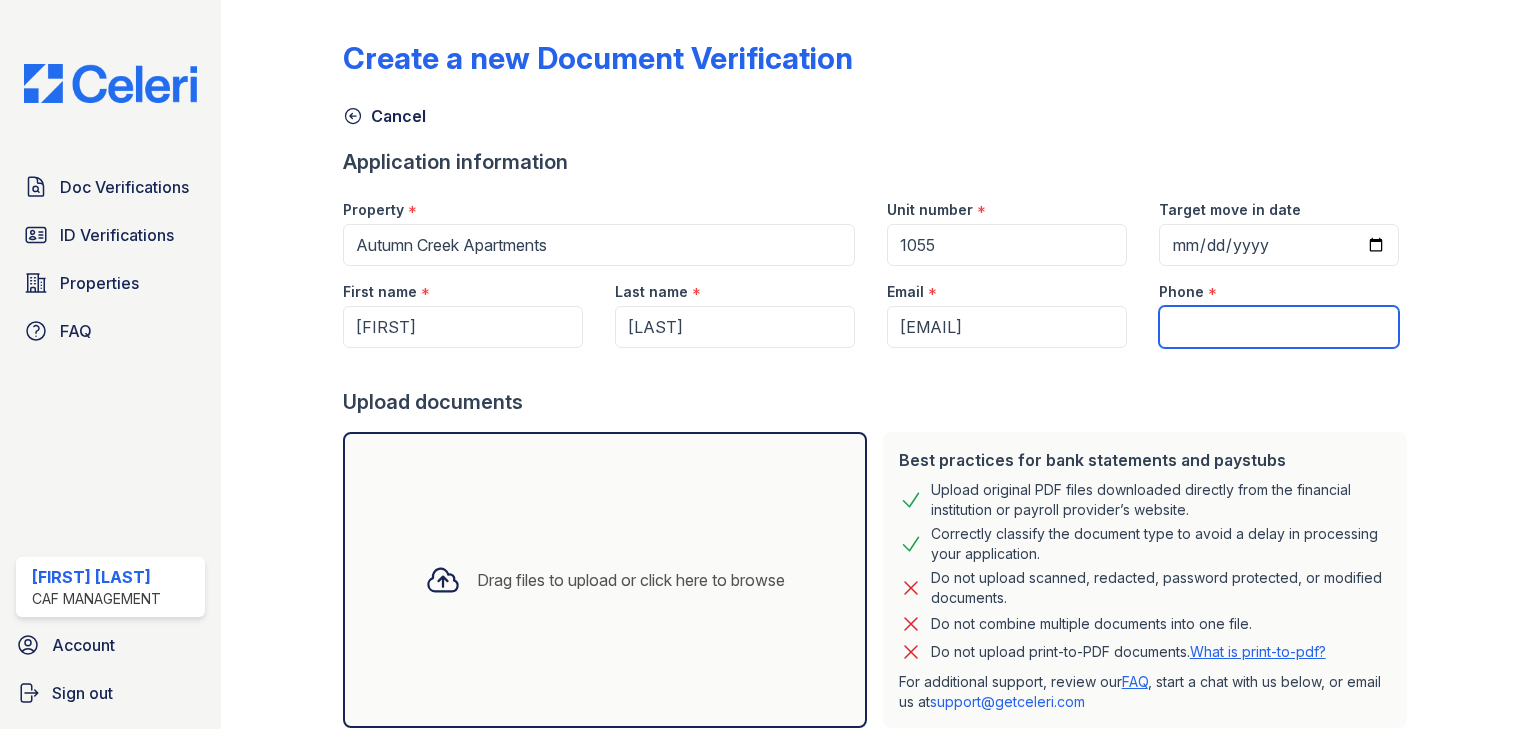 click on "Phone" at bounding box center [1279, 327] 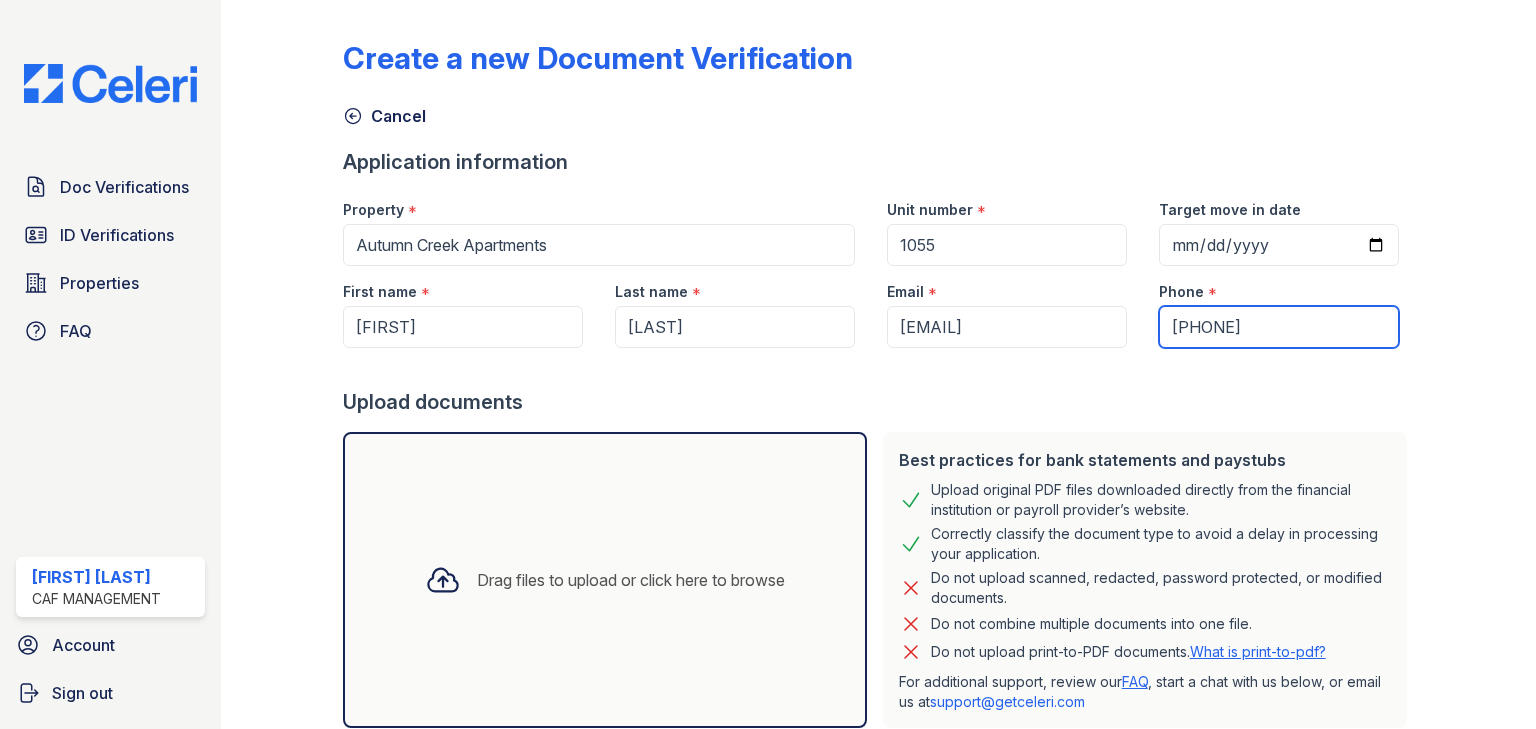 type on "[PHONE]" 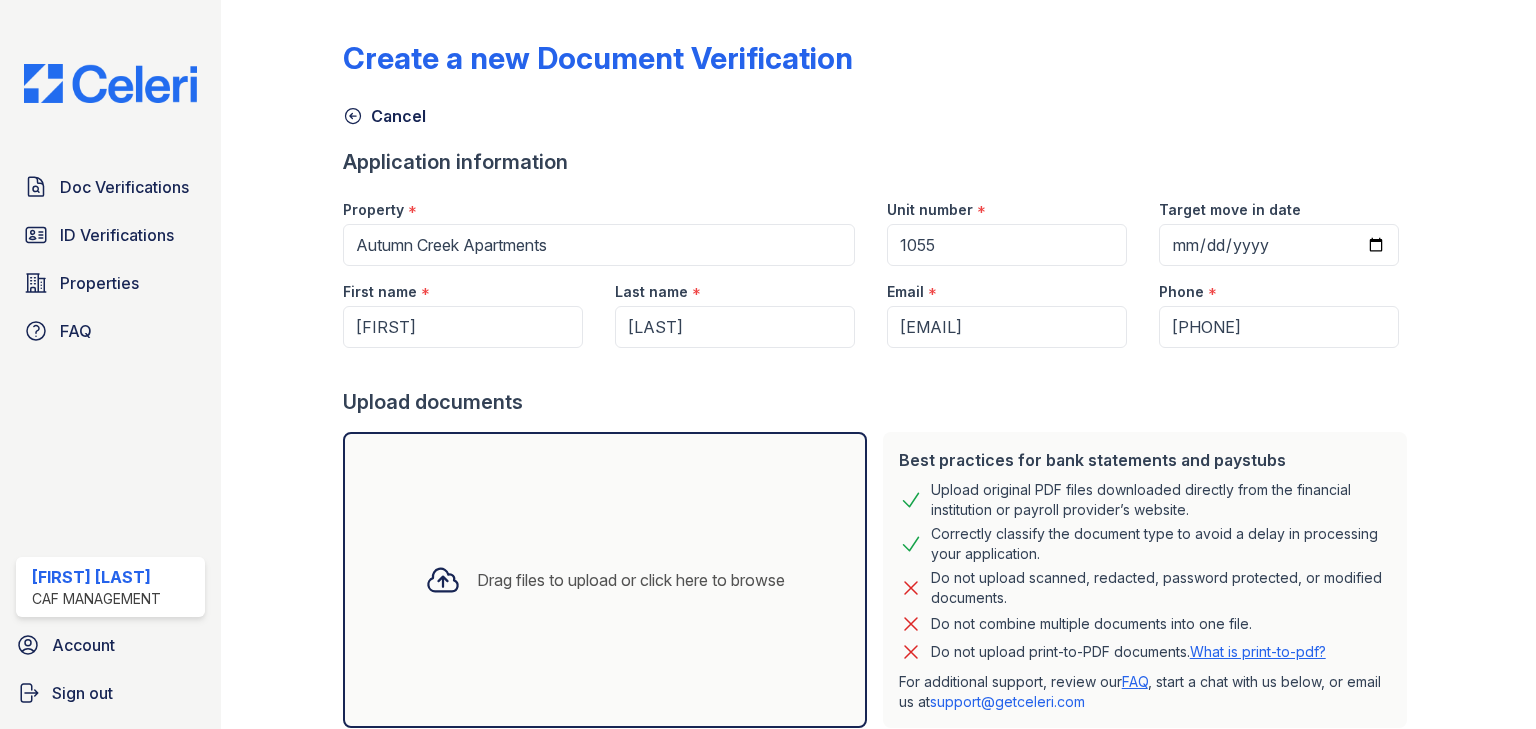 click on "Drag files to upload or click here to browse" at bounding box center [631, 580] 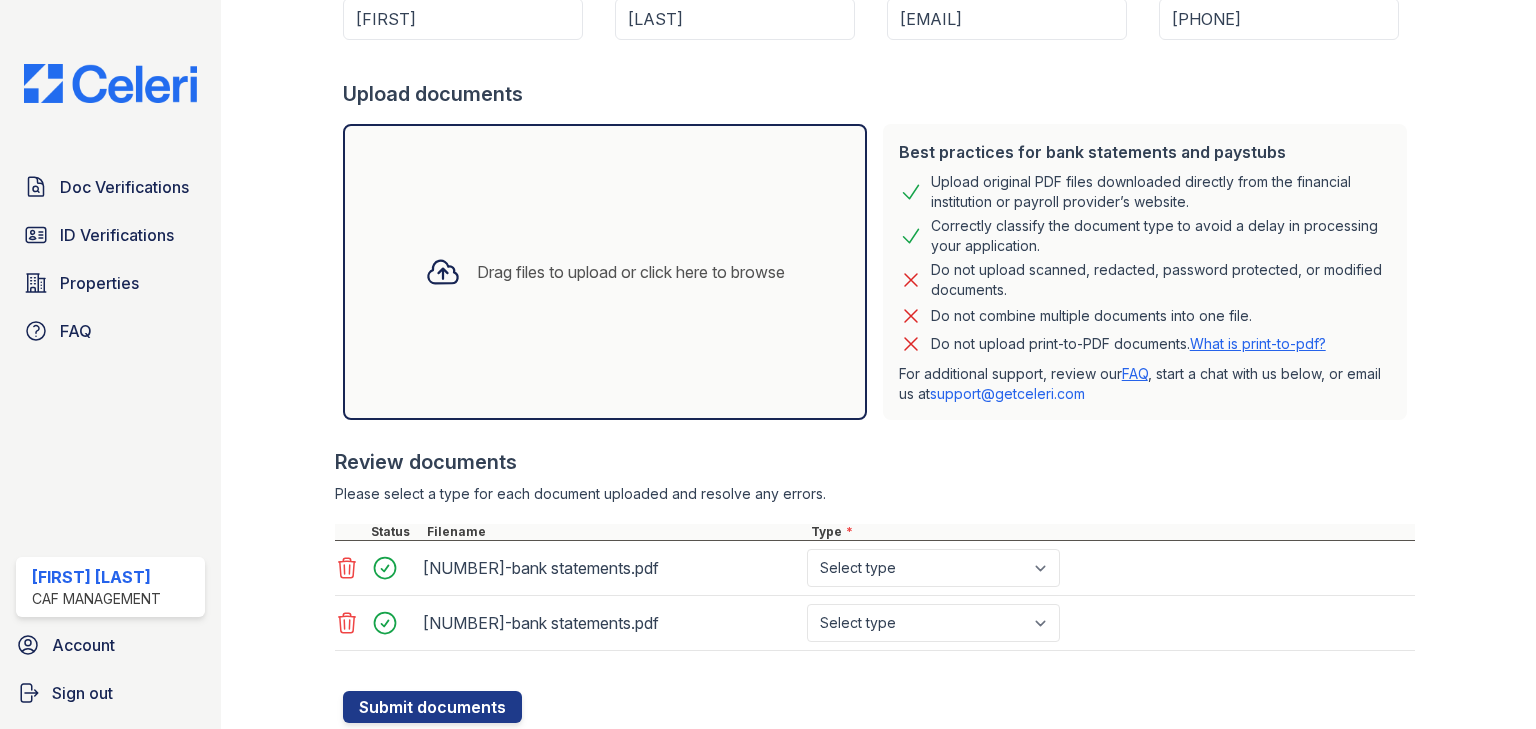 click 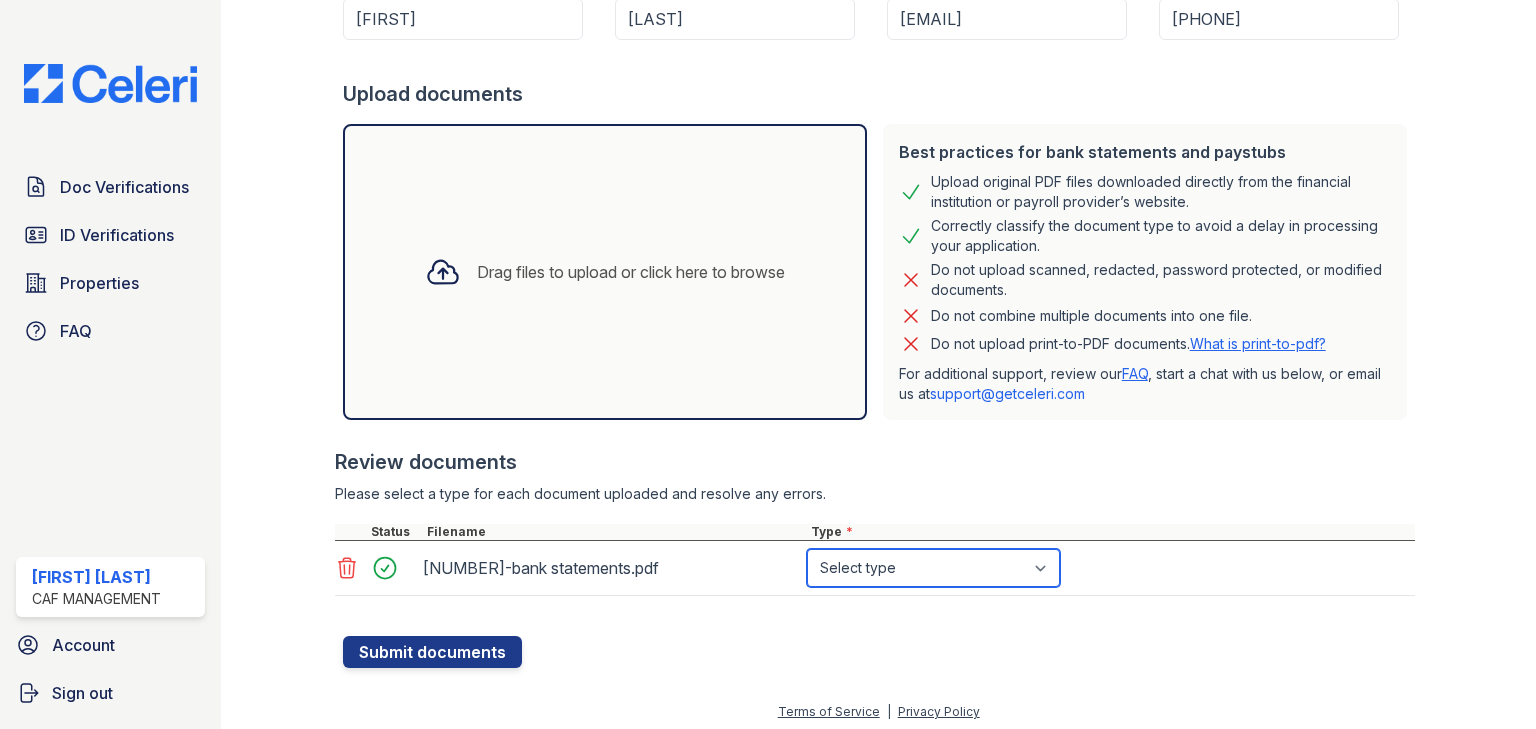 click on "Select type
Paystub
Bank Statement
Offer Letter
Tax Documents
Benefit Award Letter
Investment Account Statement
Other" at bounding box center (933, 568) 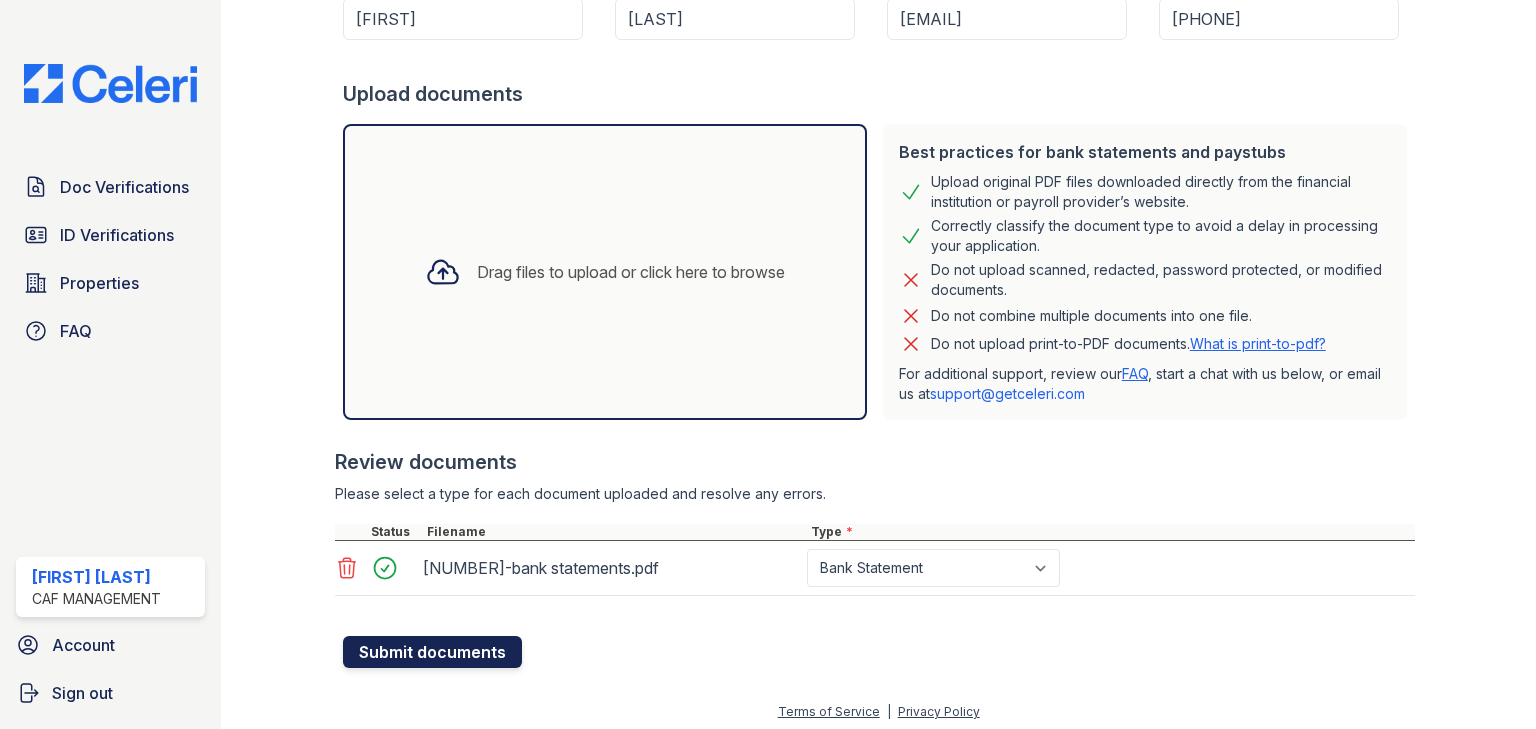 click on "Submit documents" at bounding box center [432, 652] 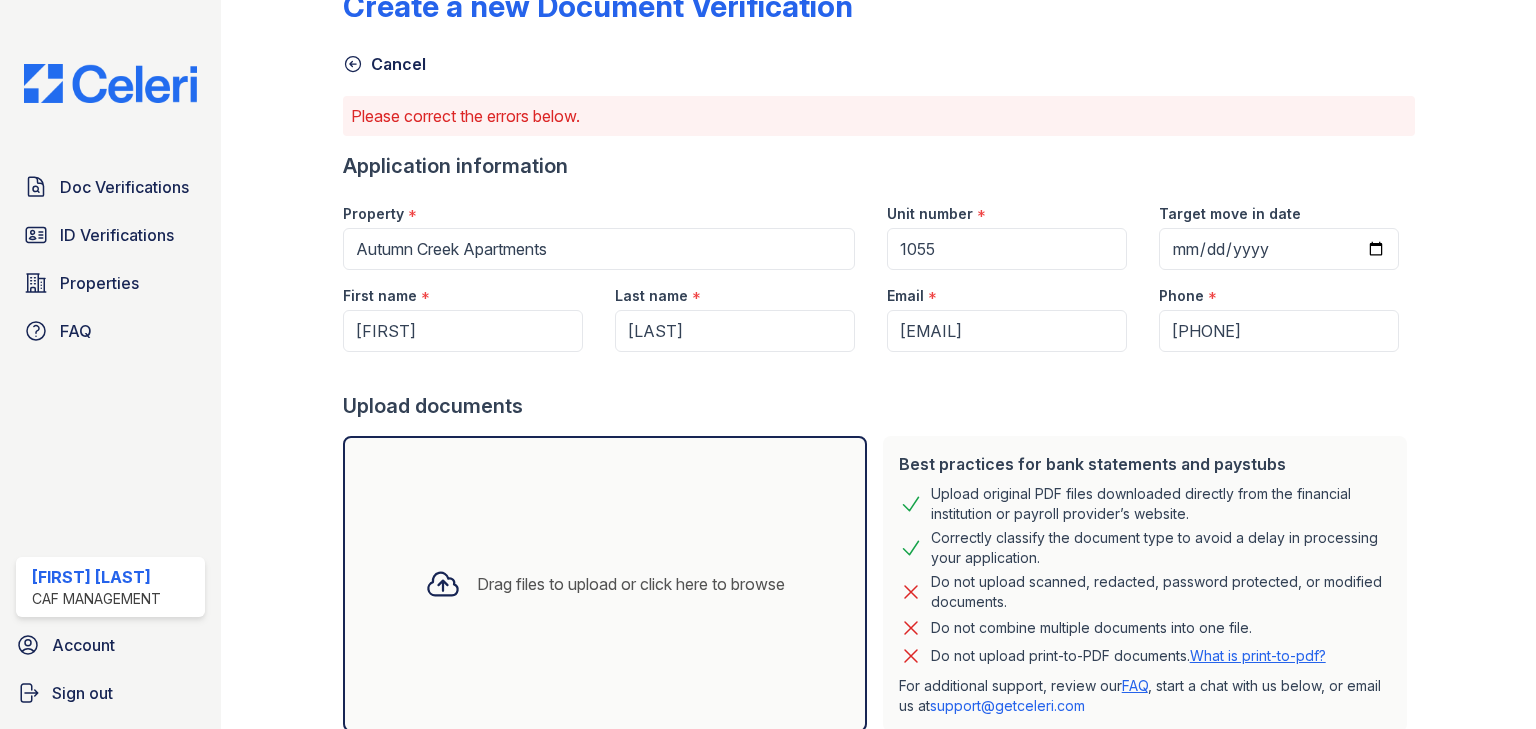 scroll, scrollTop: 80, scrollLeft: 0, axis: vertical 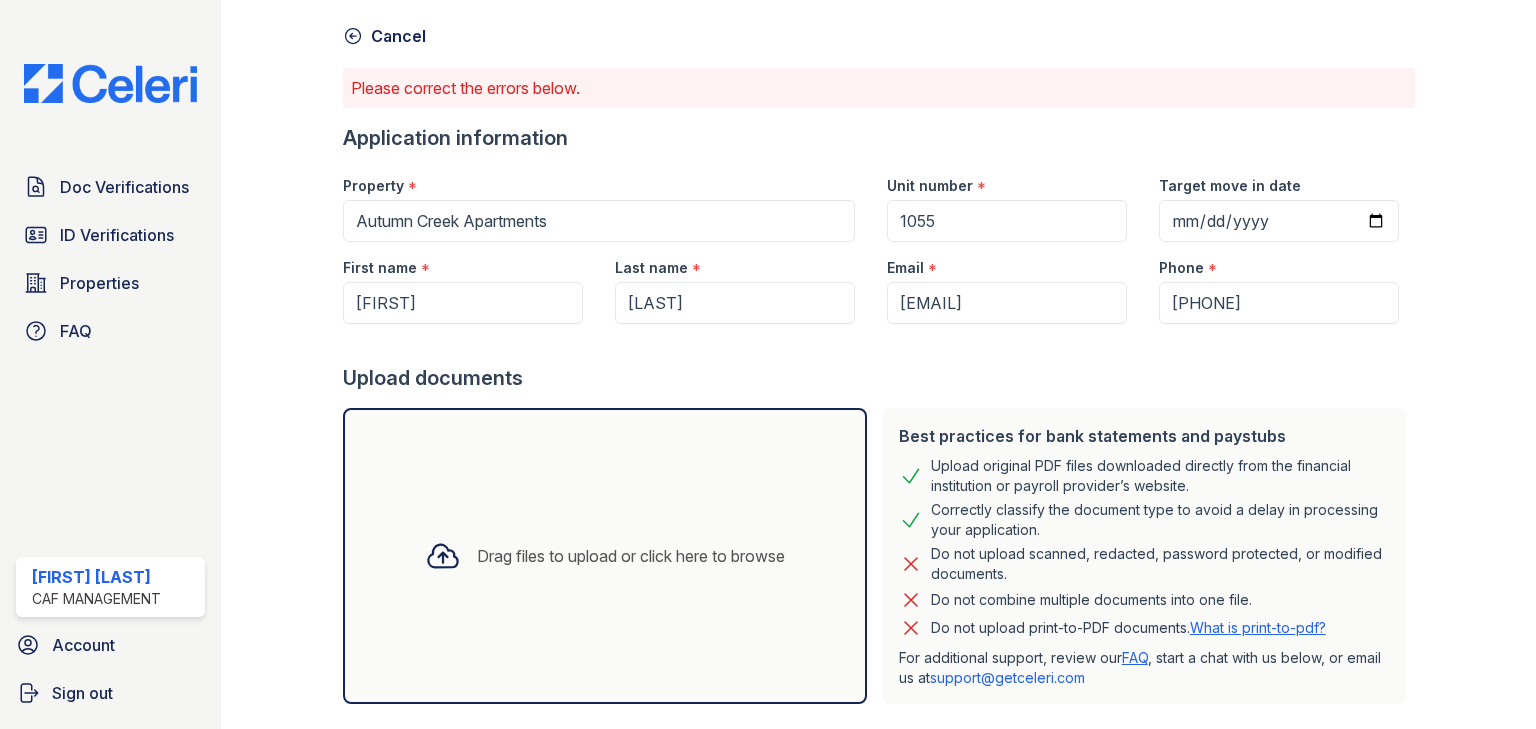 click on "Drag files to upload or click here to browse" at bounding box center (605, 556) 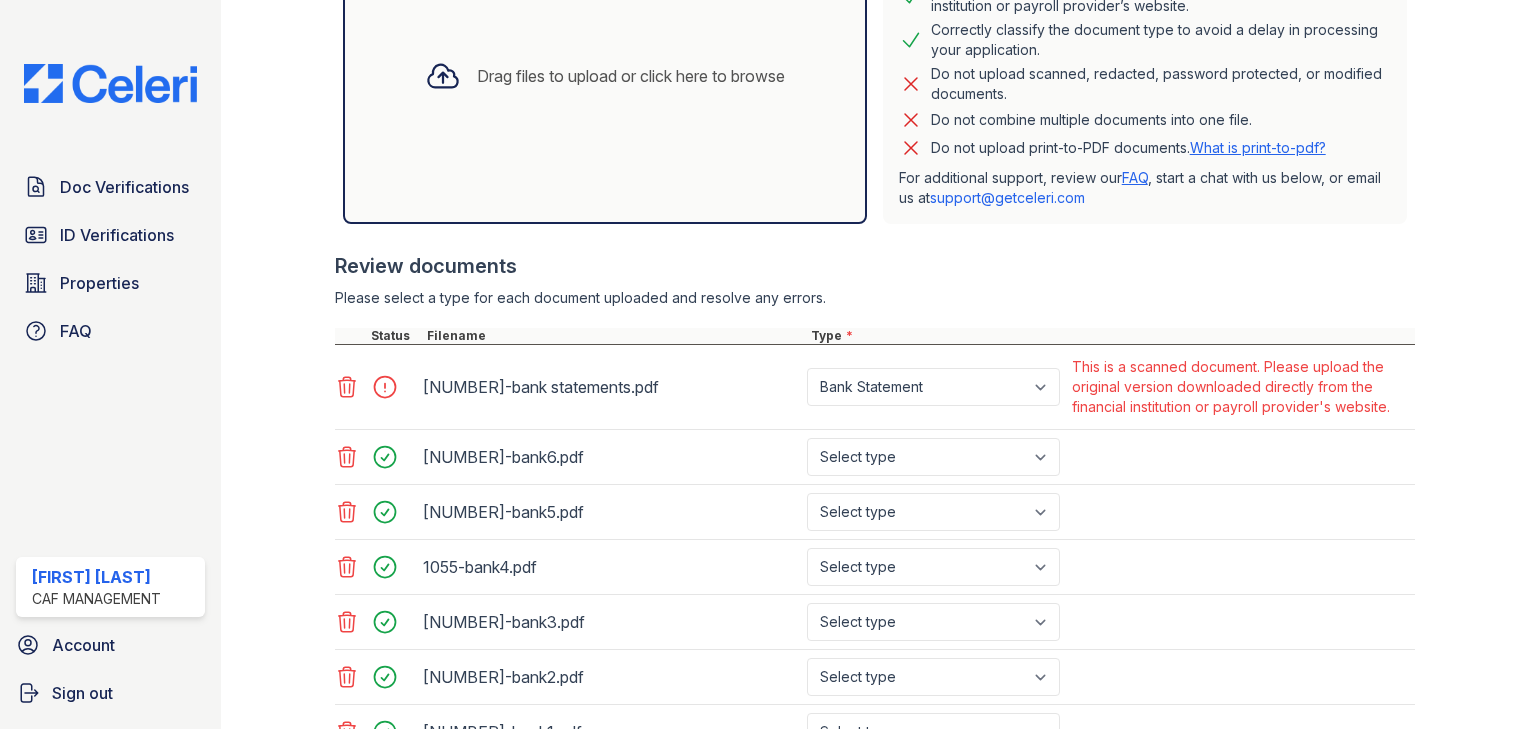scroll, scrollTop: 532, scrollLeft: 0, axis: vertical 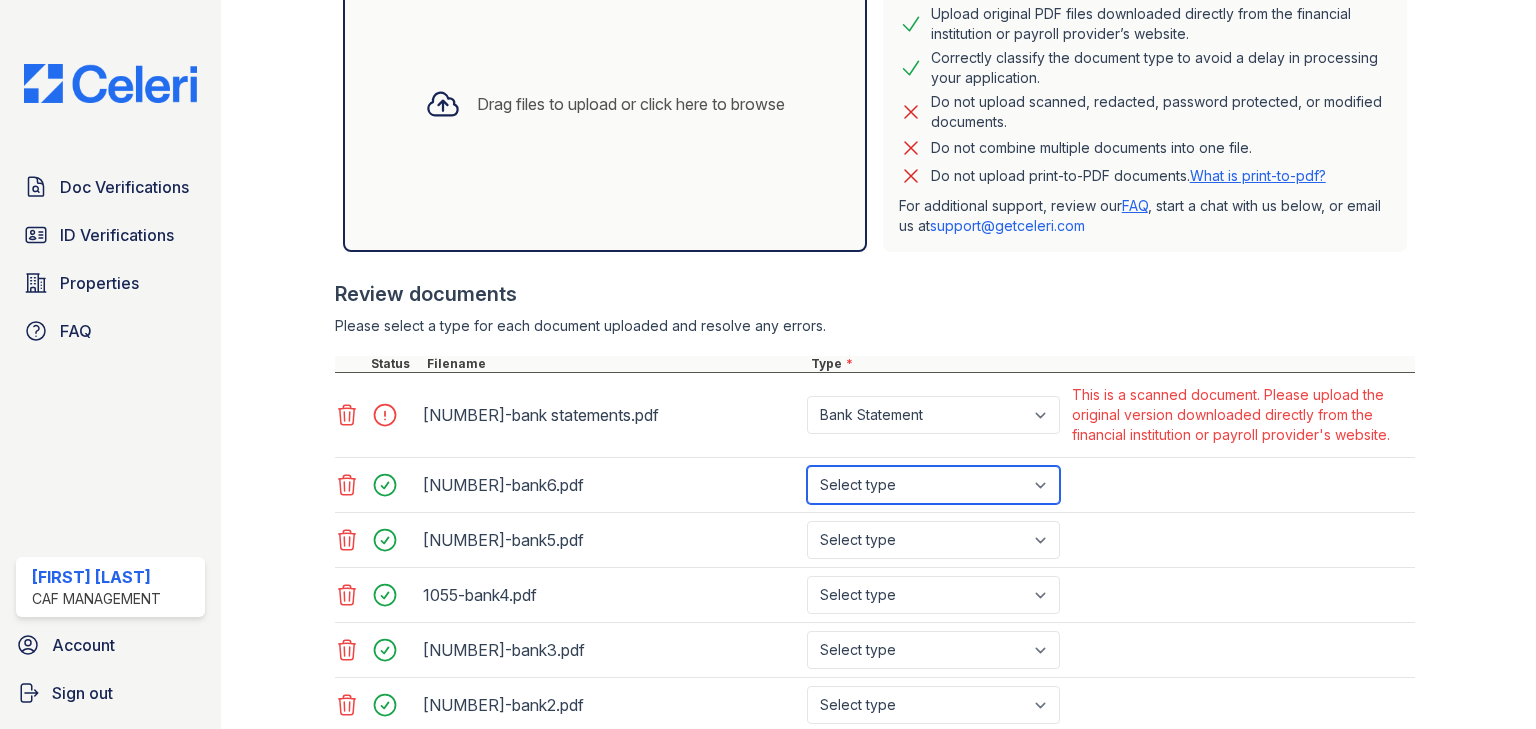 click on "Select type
Paystub
Bank Statement
Offer Letter
Tax Documents
Benefit Award Letter
Investment Account Statement
Other" at bounding box center [933, 485] 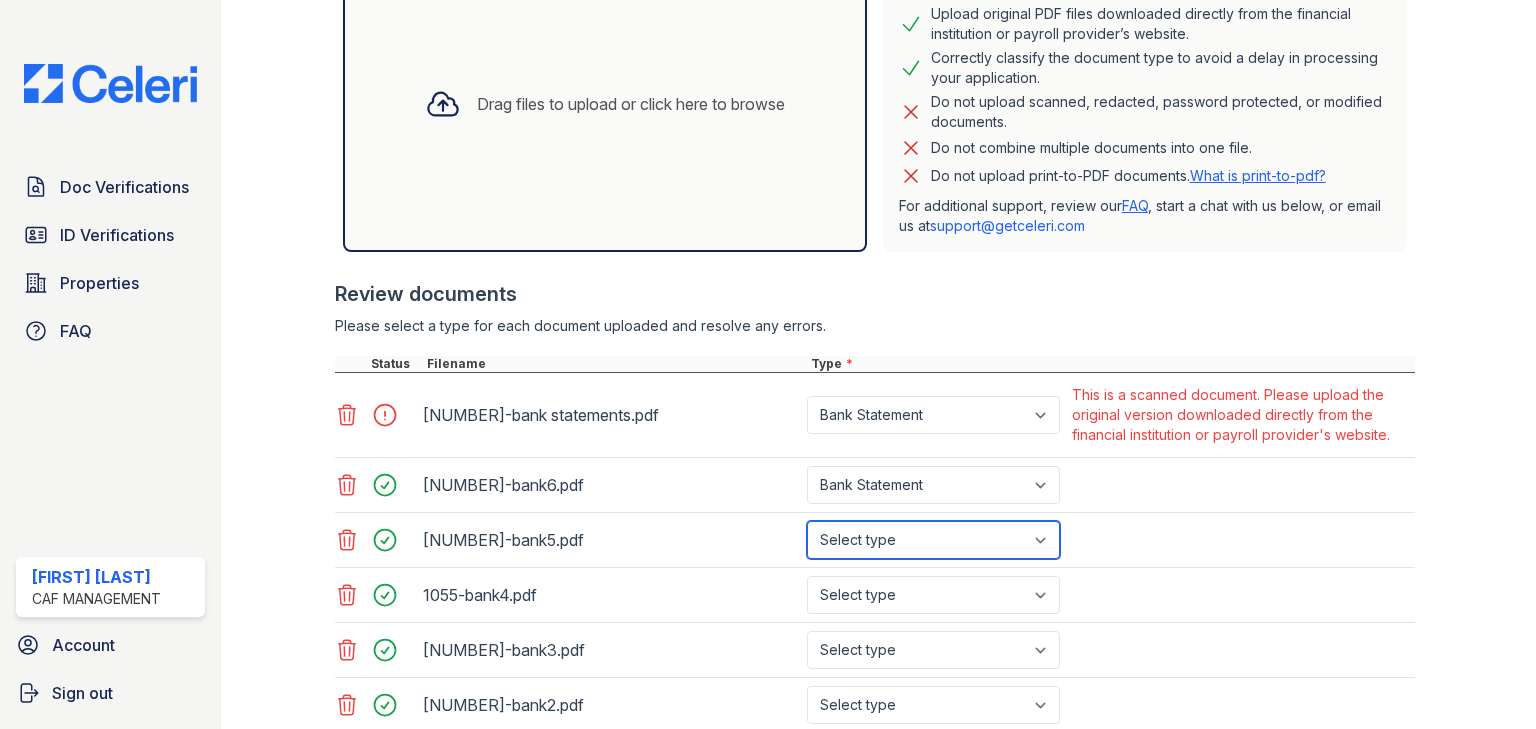 click on "Select type
Paystub
Bank Statement
Offer Letter
Tax Documents
Benefit Award Letter
Investment Account Statement
Other" at bounding box center (933, 540) 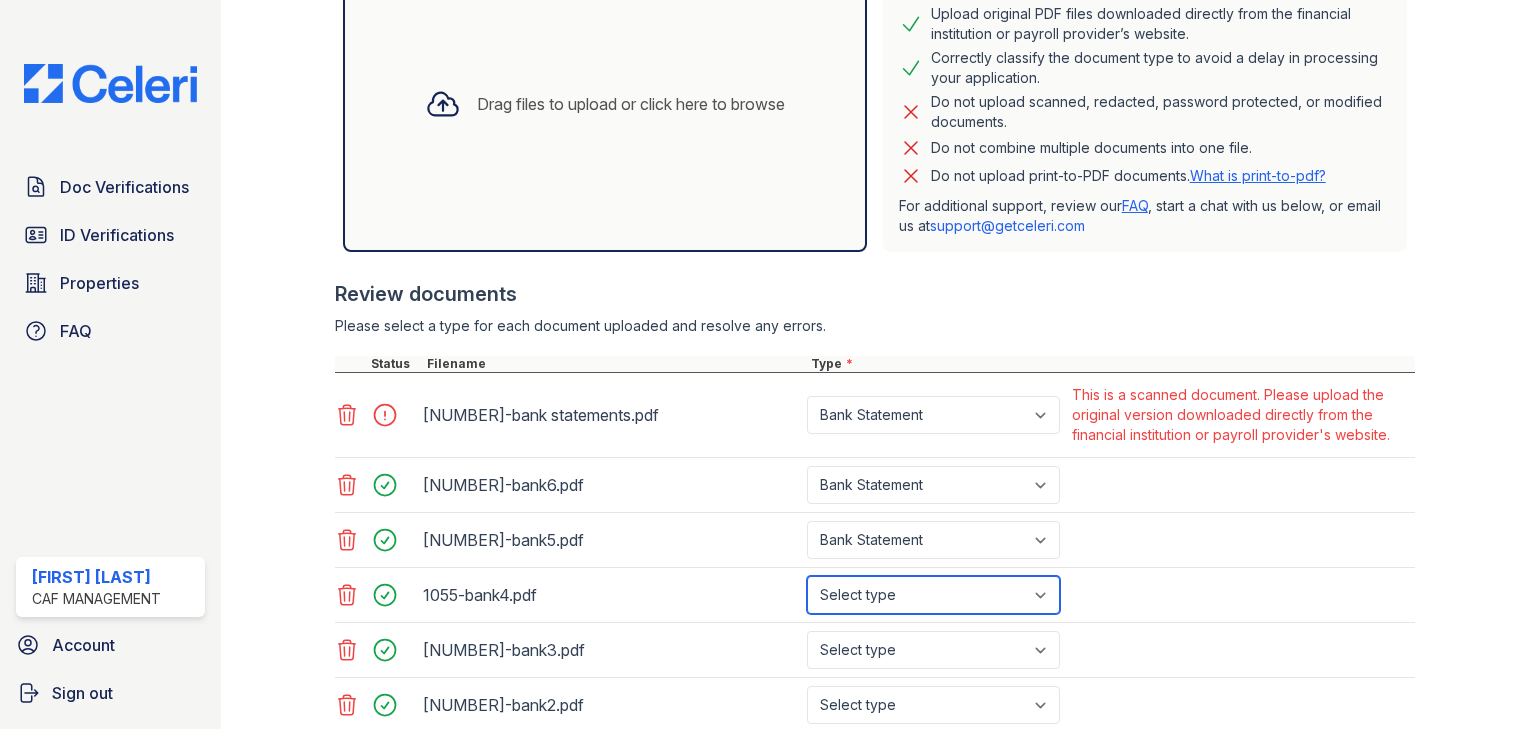 click on "Select type
Paystub
Bank Statement
Offer Letter
Tax Documents
Benefit Award Letter
Investment Account Statement
Other" at bounding box center (933, 595) 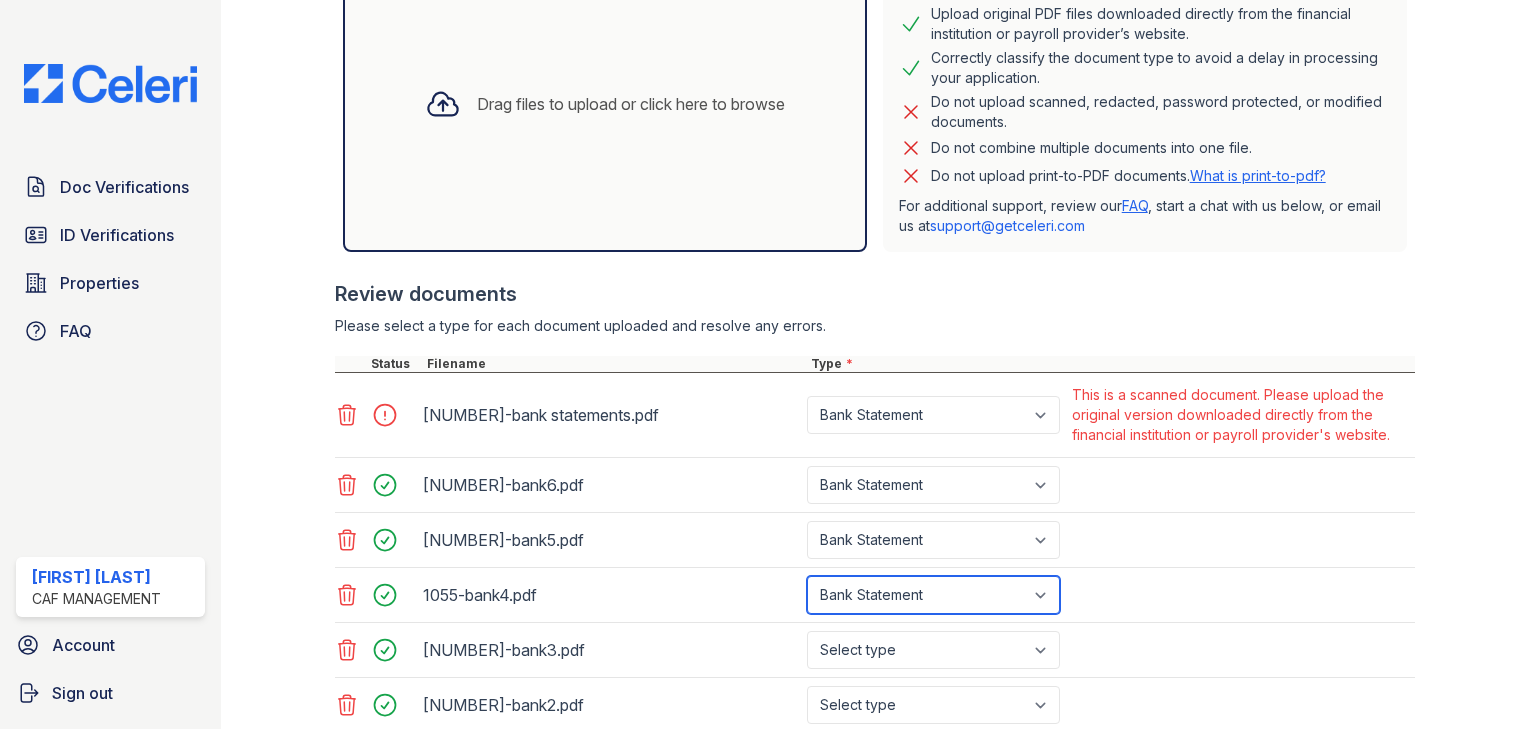 click on "Select type
Paystub
Bank Statement
Offer Letter
Tax Documents
Benefit Award Letter
Investment Account Statement
Other" at bounding box center (933, 595) 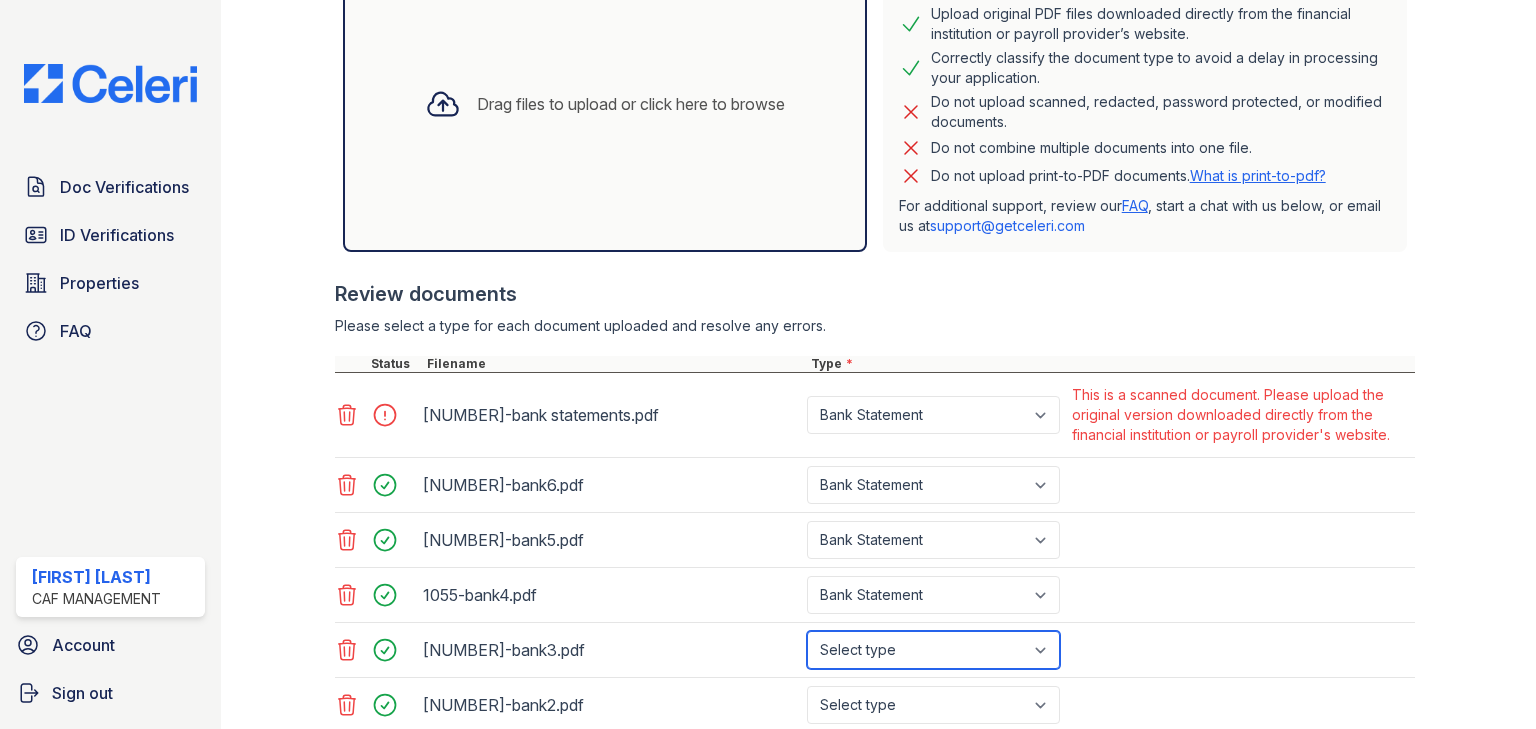 click on "Select type
Paystub
Bank Statement
Offer Letter
Tax Documents
Benefit Award Letter
Investment Account Statement
Other" at bounding box center [933, 650] 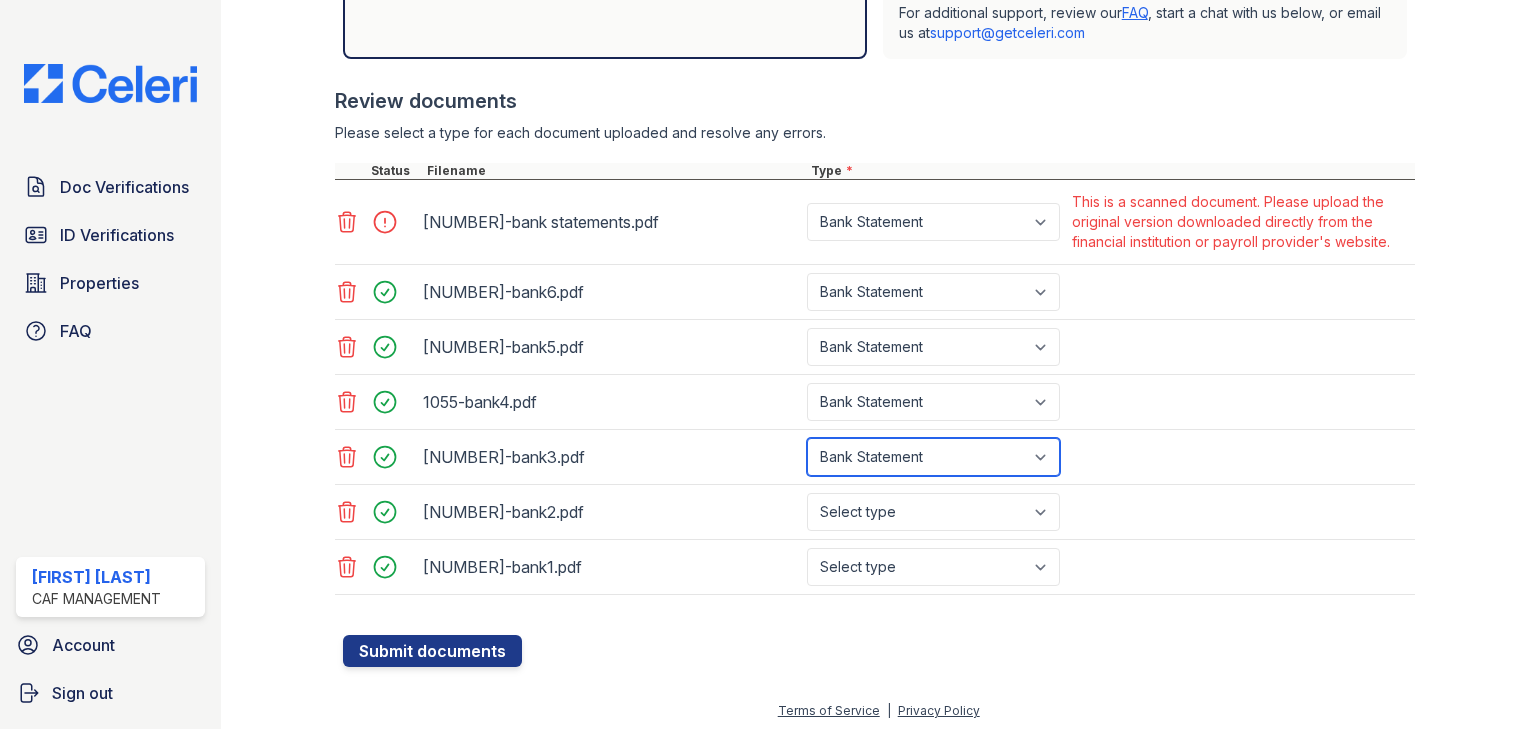 scroll, scrollTop: 726, scrollLeft: 0, axis: vertical 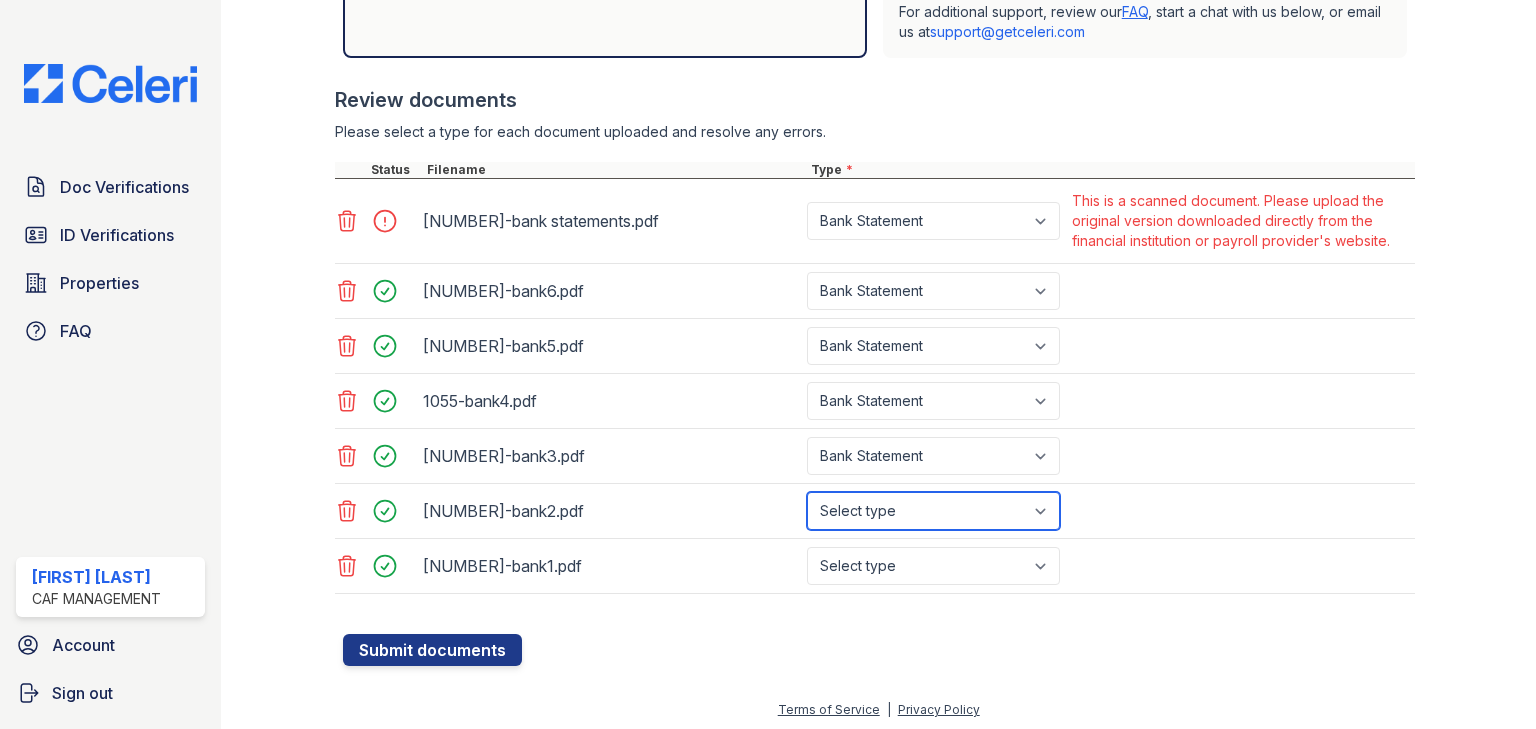 click on "Select type
Paystub
Bank Statement
Offer Letter
Tax Documents
Benefit Award Letter
Investment Account Statement
Other" at bounding box center [933, 511] 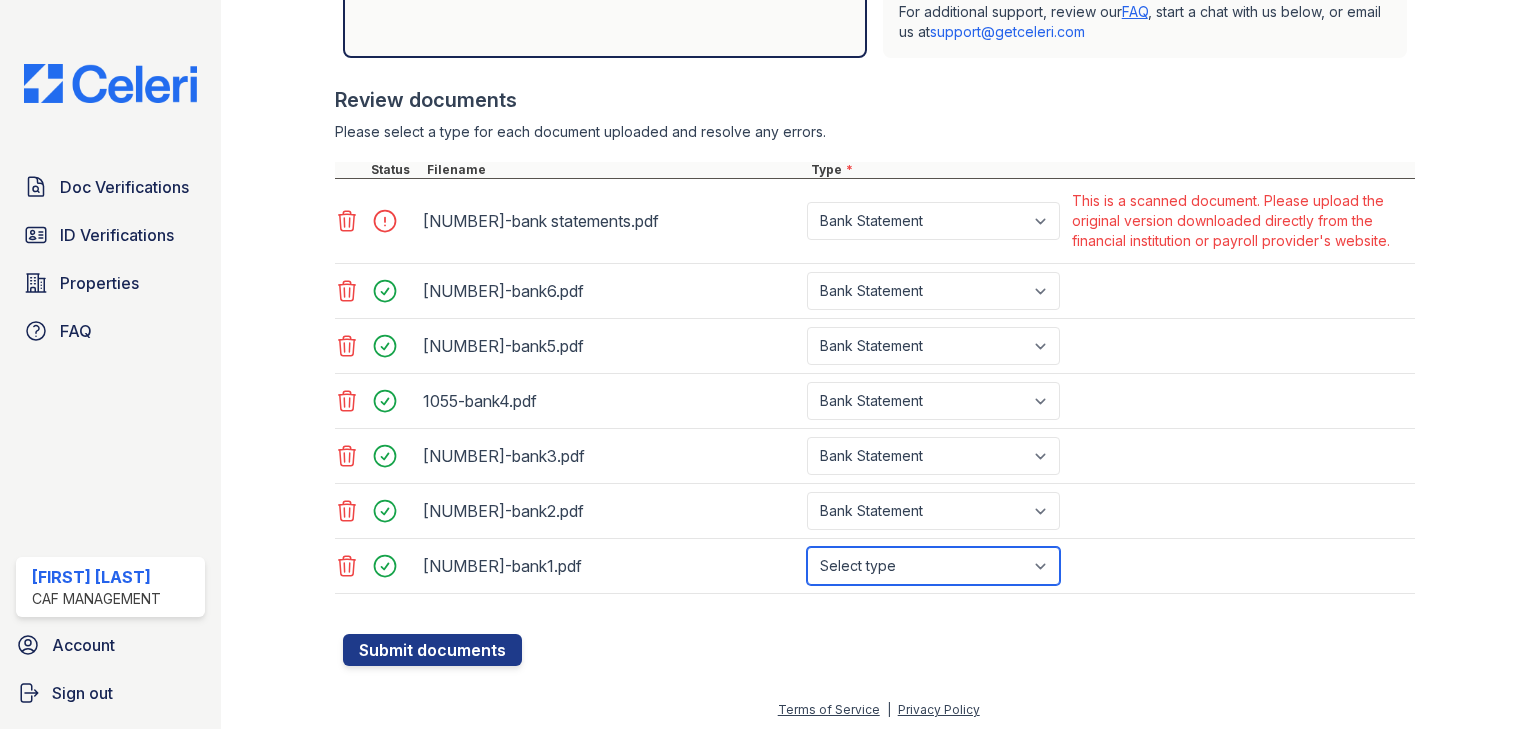 click on "Select type
Paystub
Bank Statement
Offer Letter
Tax Documents
Benefit Award Letter
Investment Account Statement
Other" at bounding box center (933, 566) 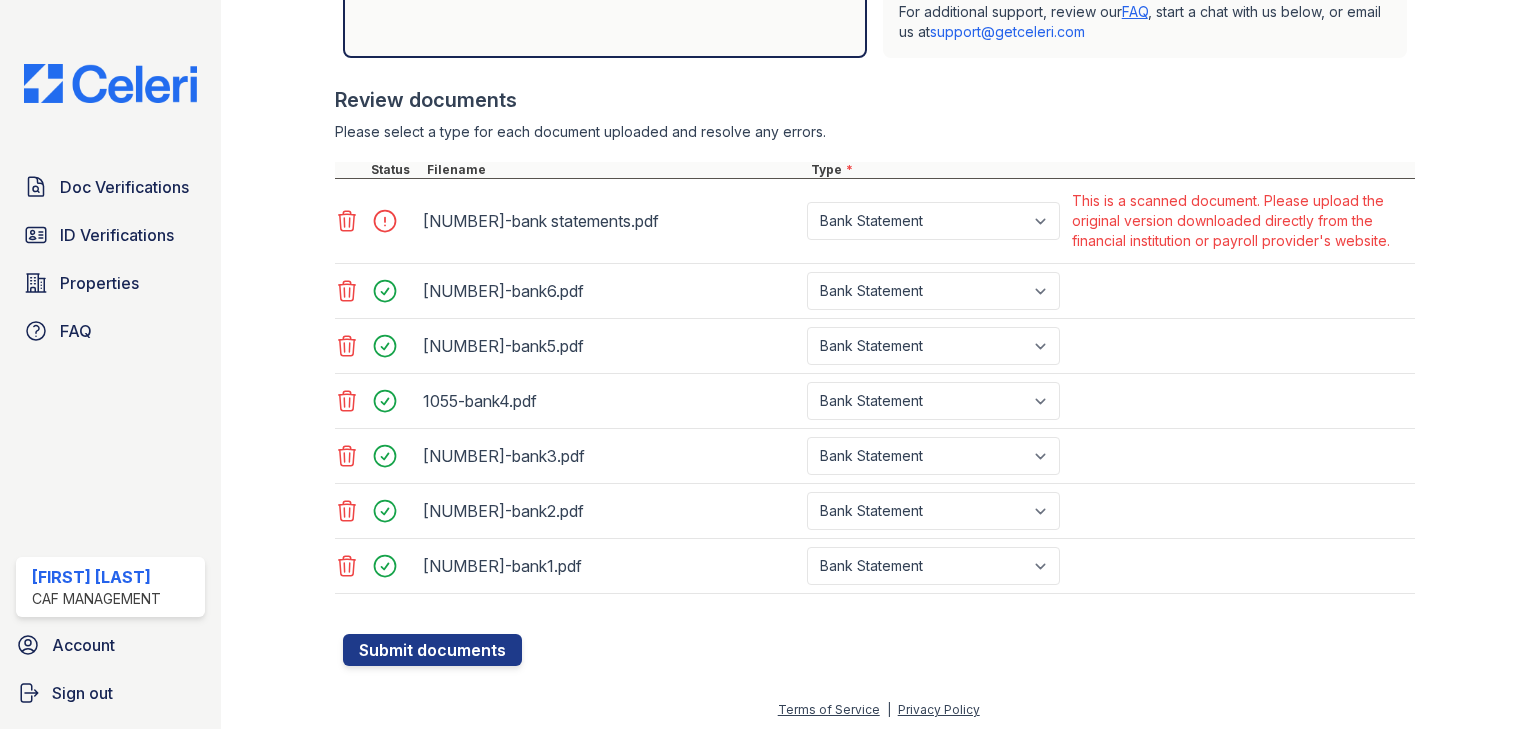 click 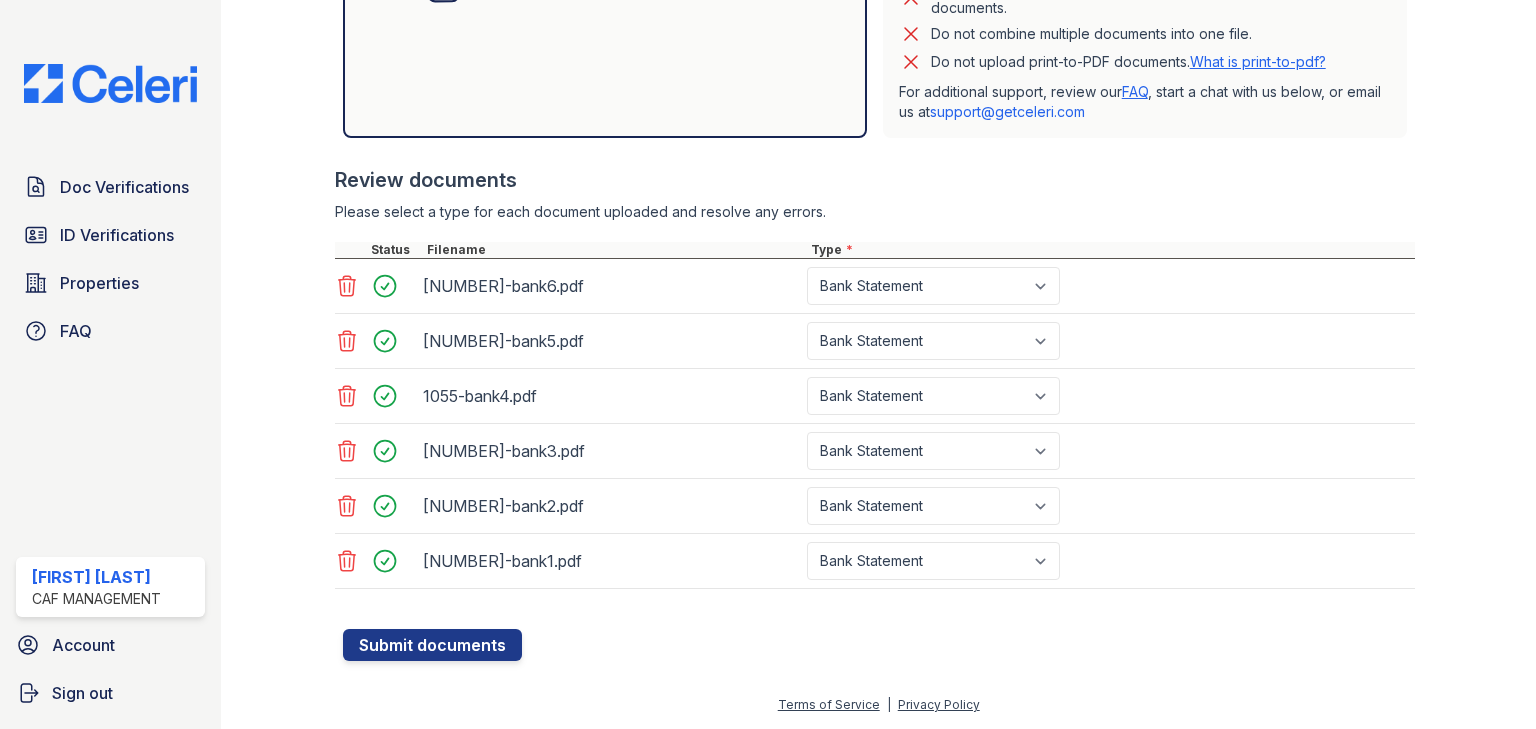 scroll, scrollTop: 641, scrollLeft: 0, axis: vertical 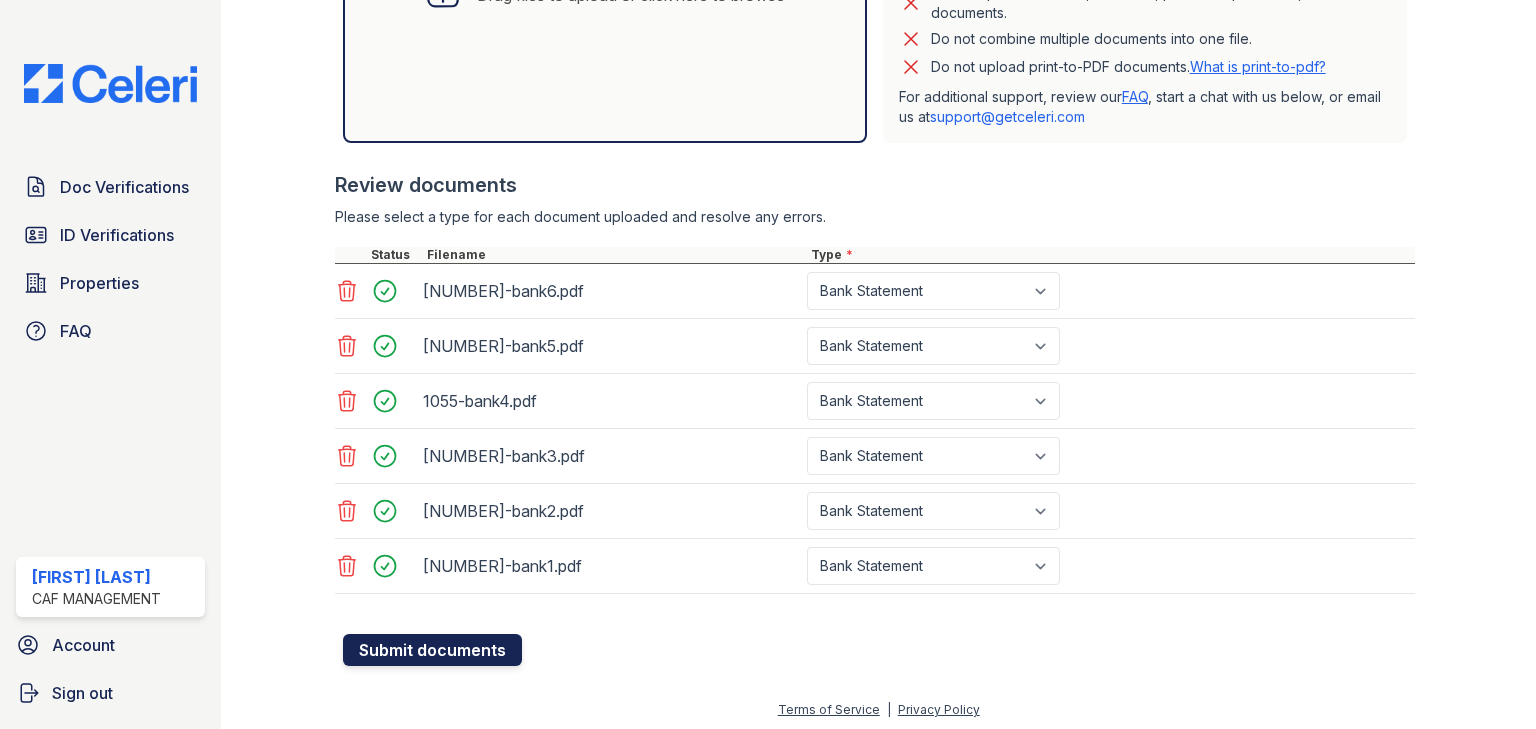 click on "Submit documents" at bounding box center [432, 650] 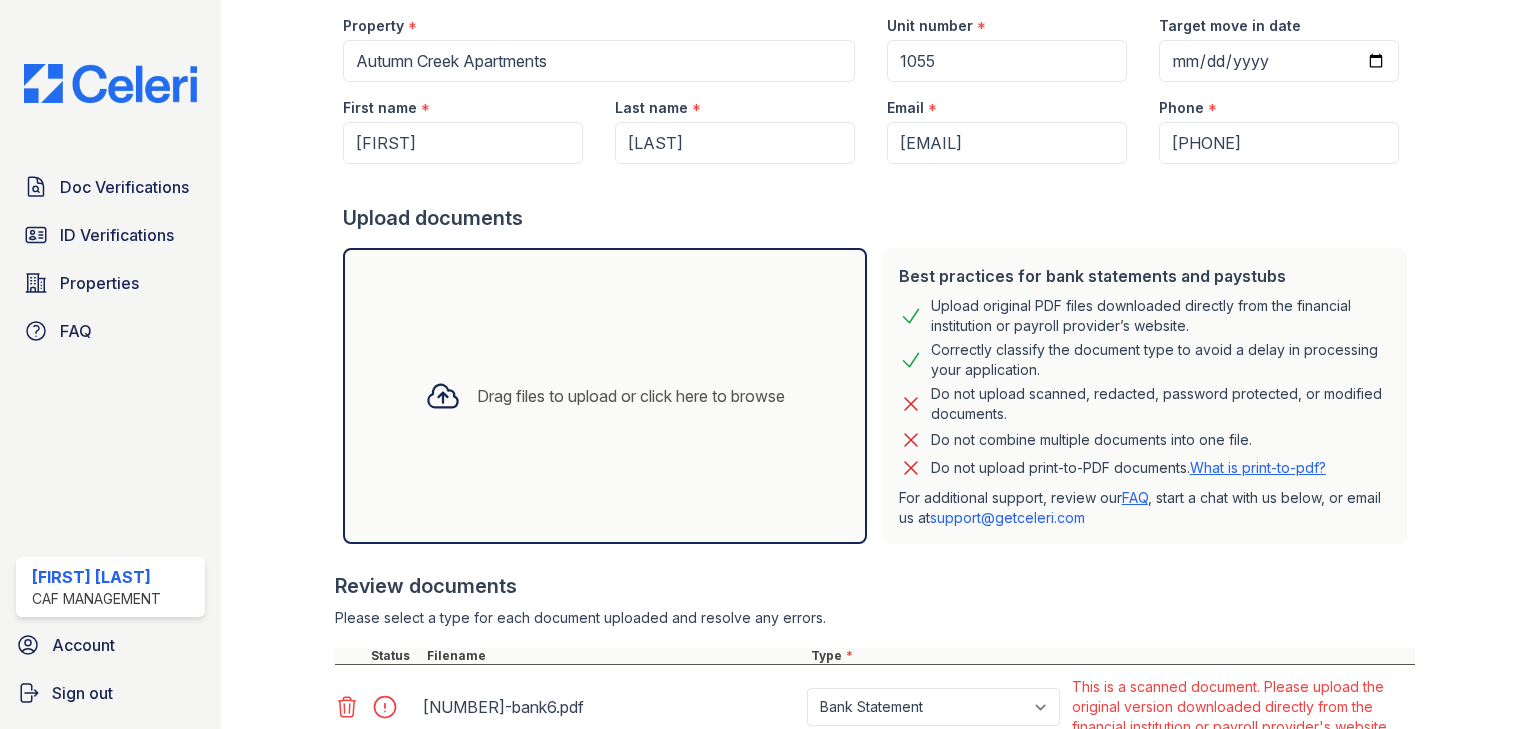 scroll, scrollTop: 320, scrollLeft: 0, axis: vertical 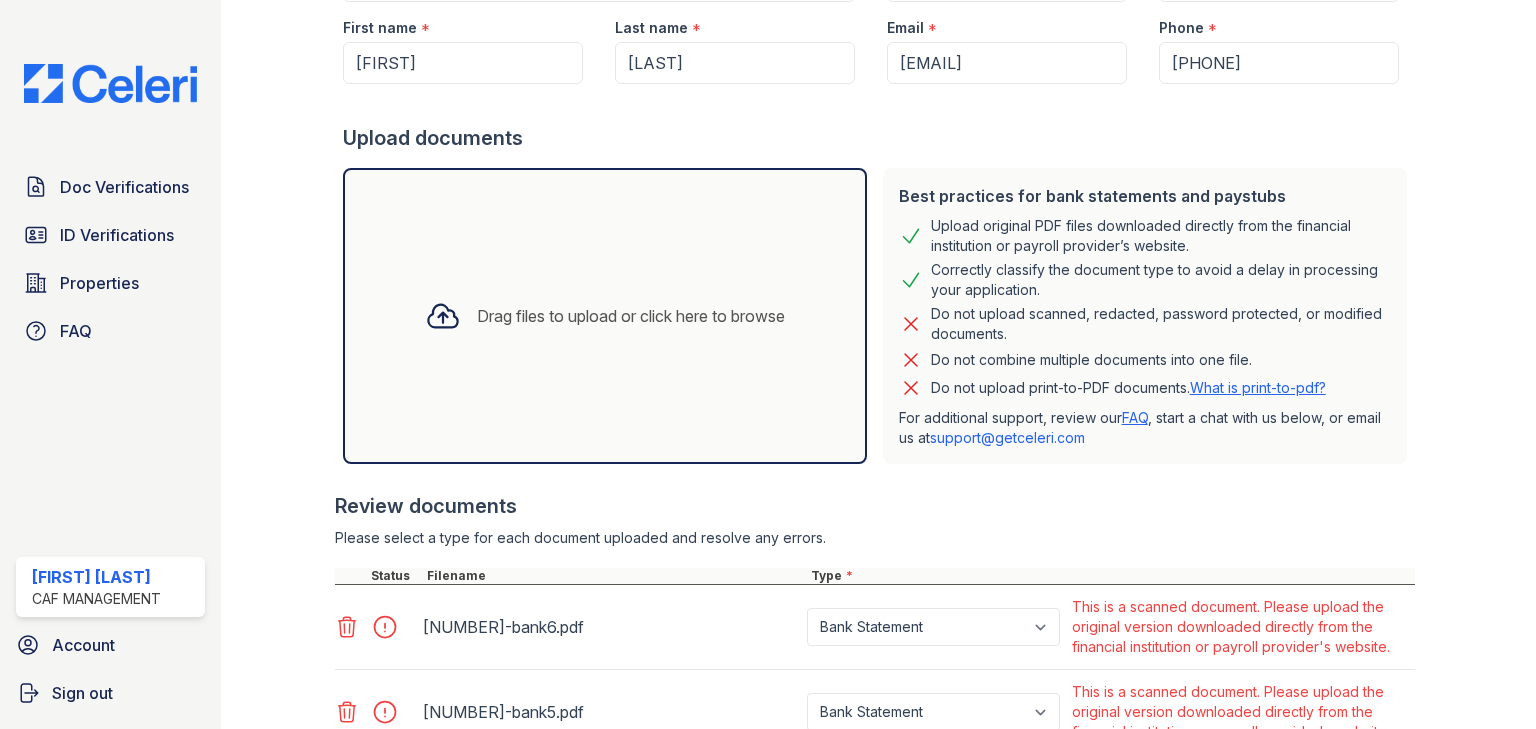 click on "Drag files to upload or click here to browse" at bounding box center [605, 316] 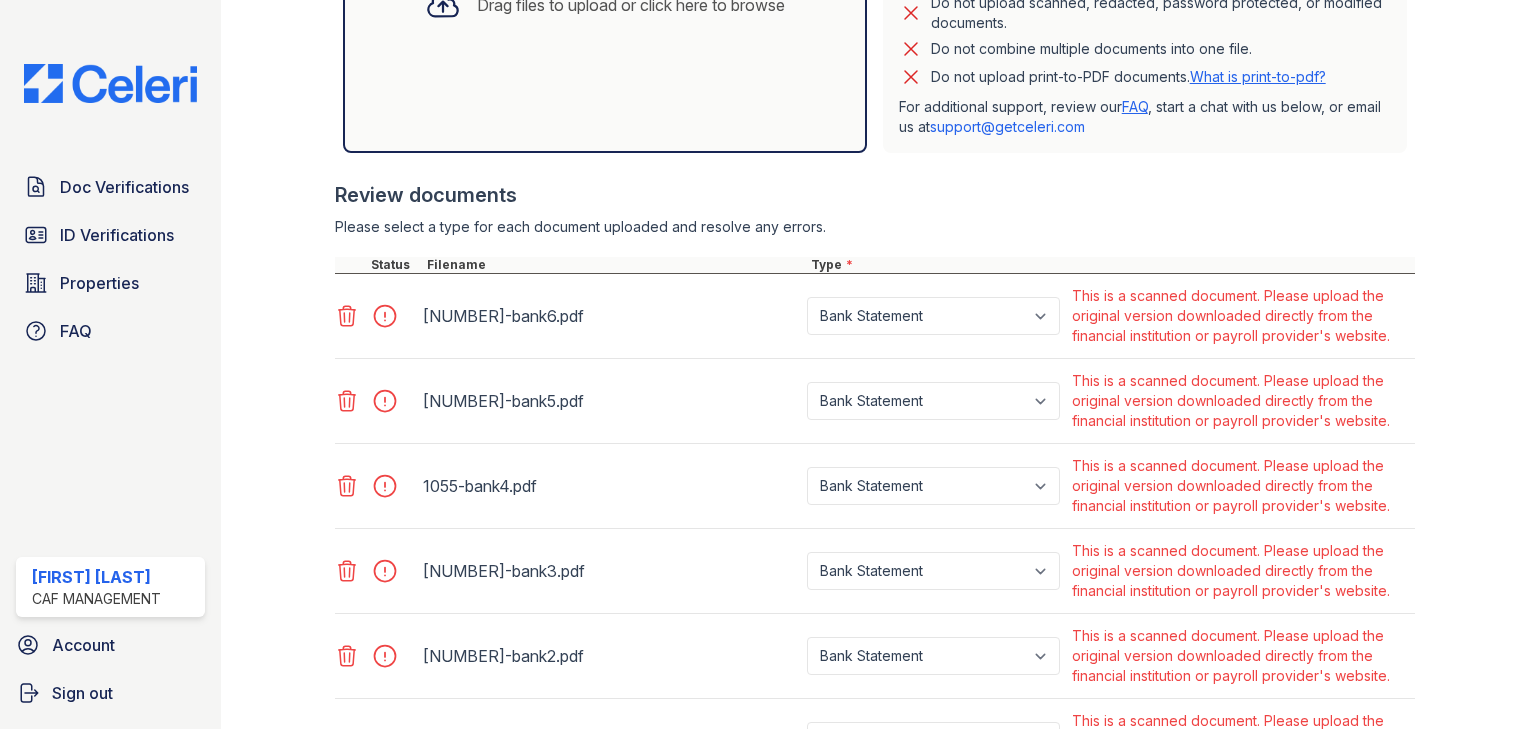 scroll, scrollTop: 720, scrollLeft: 0, axis: vertical 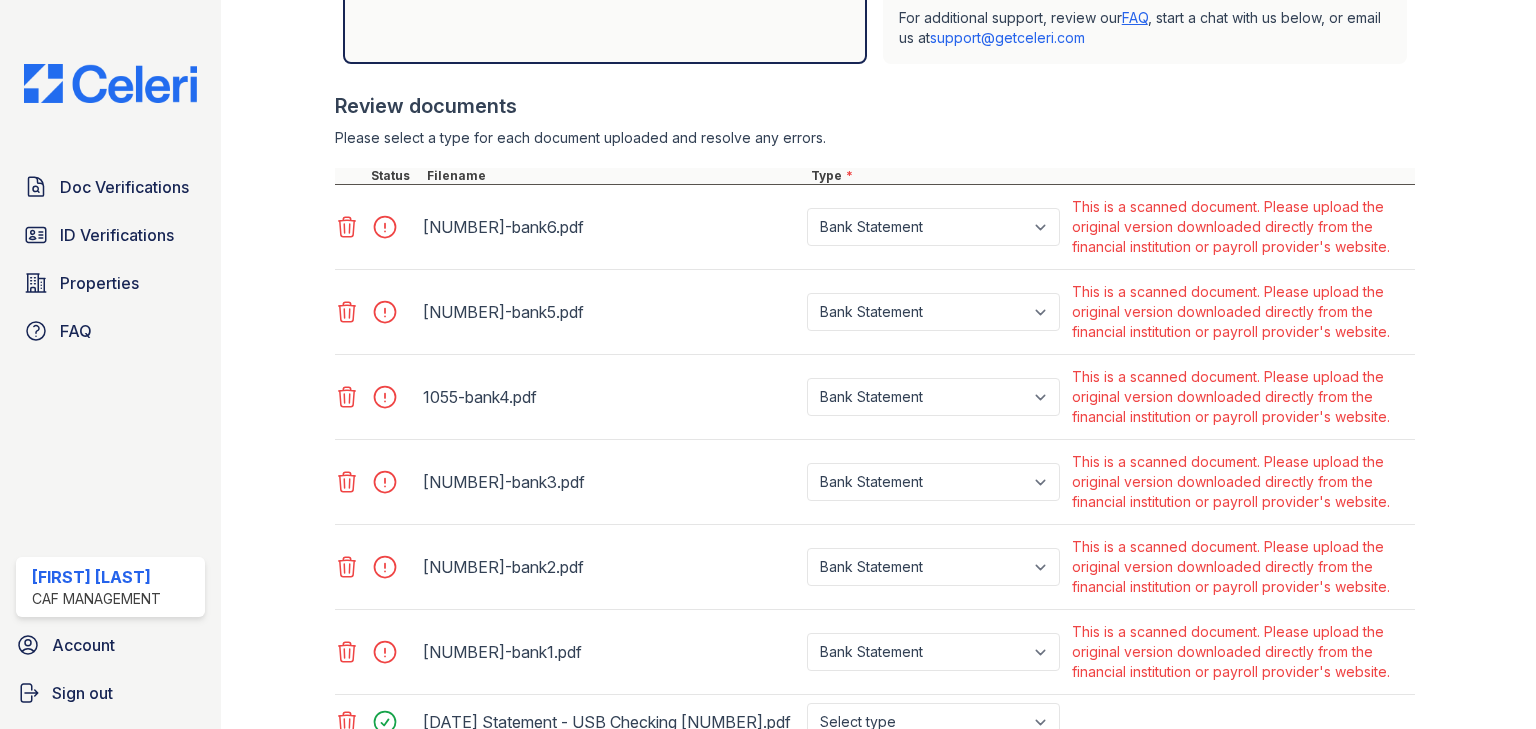 click at bounding box center [297, 82] 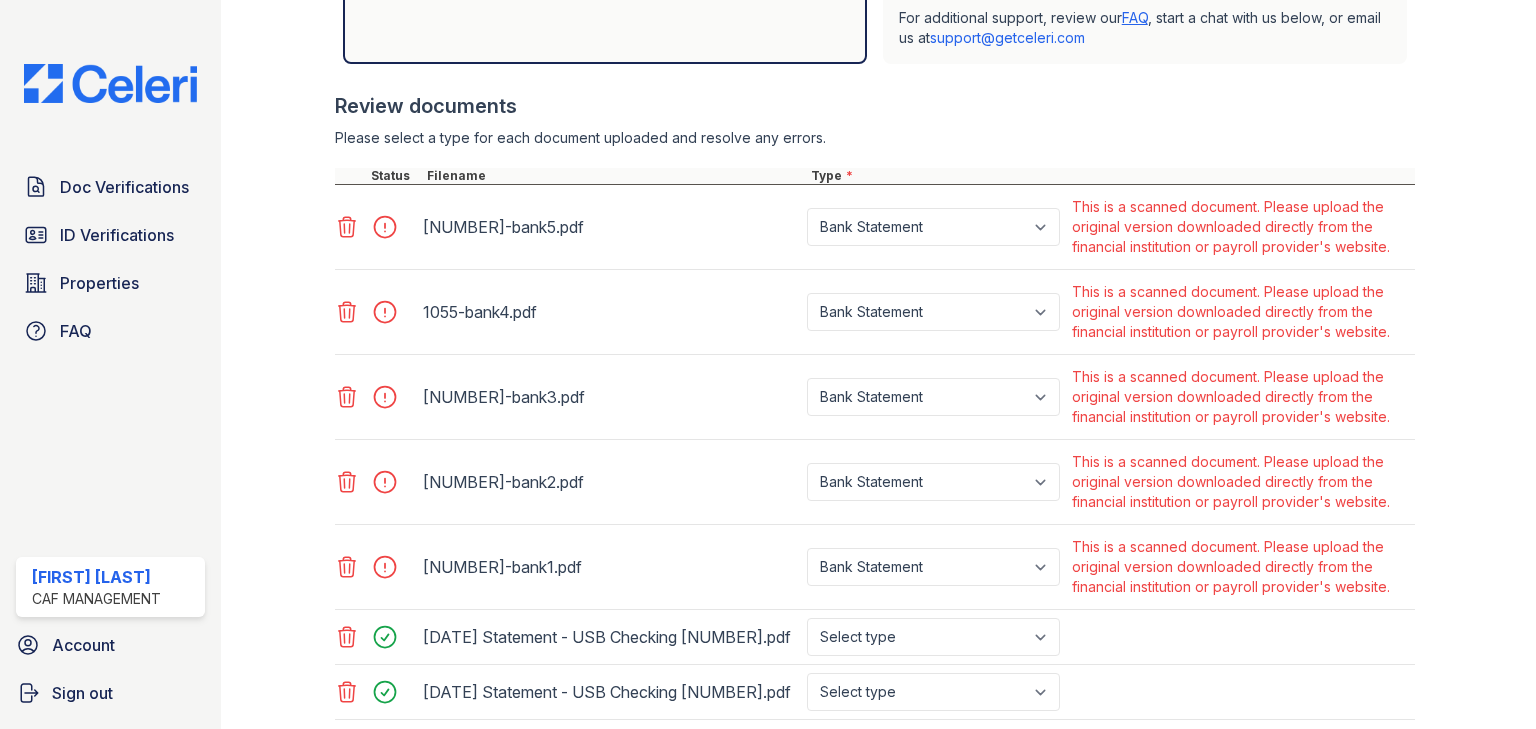 click 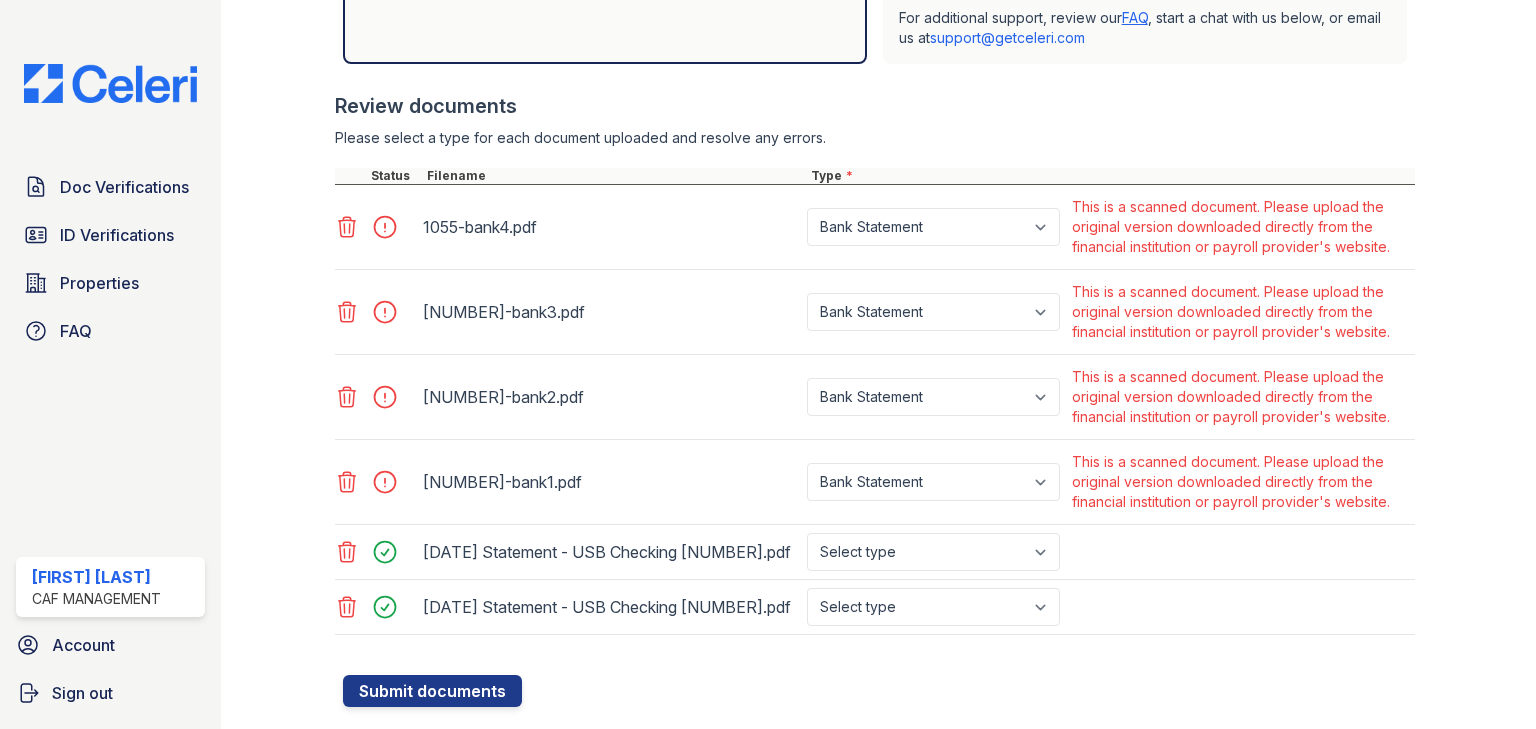 click 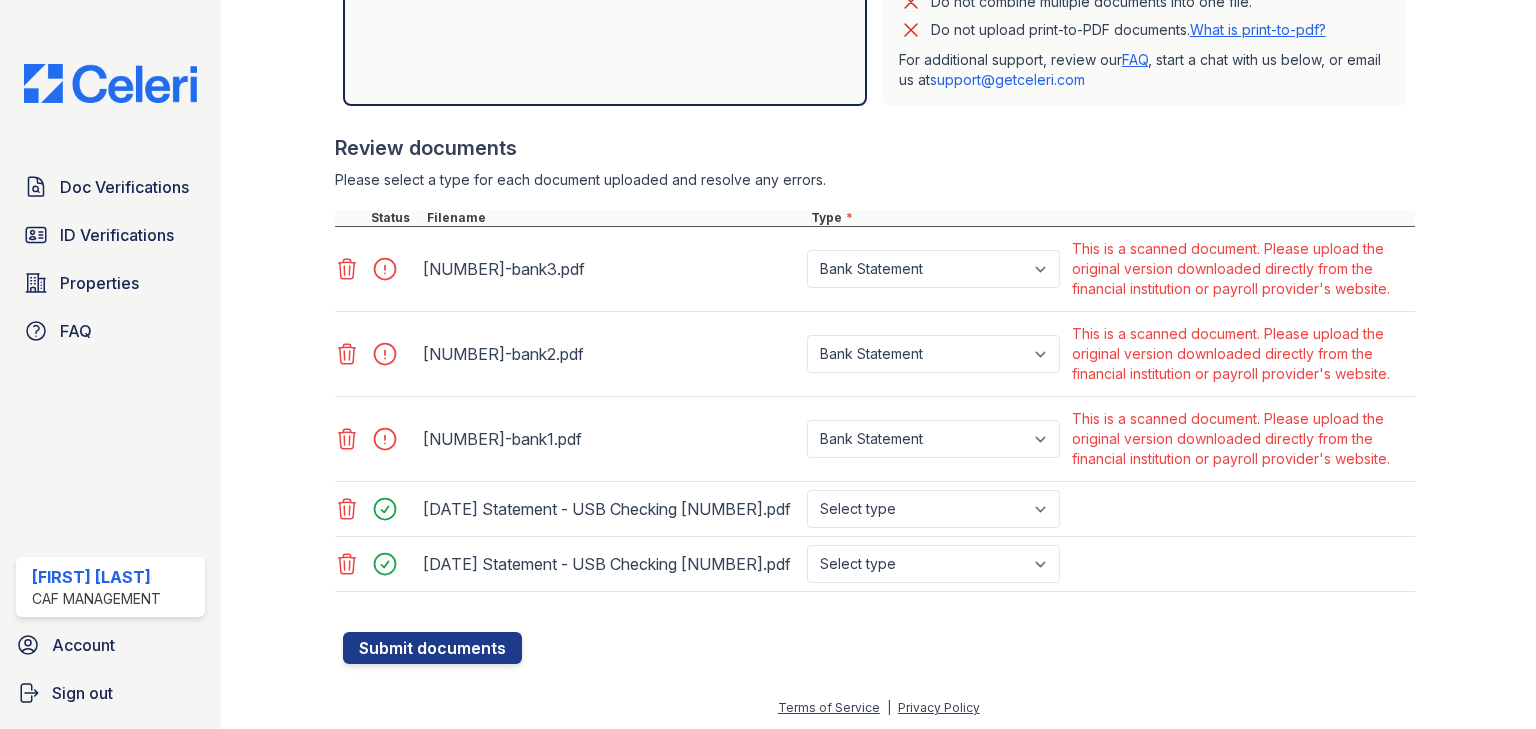 click 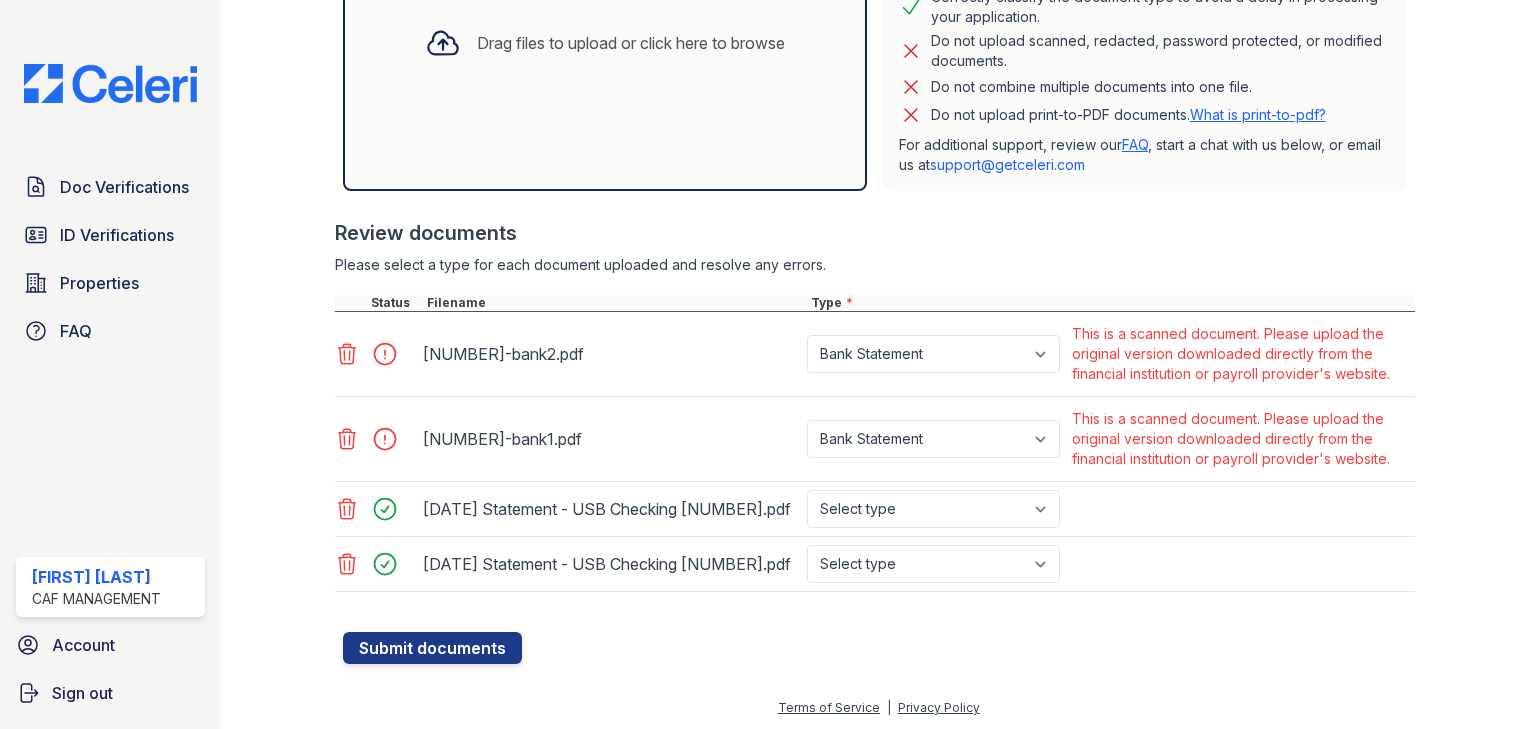 click 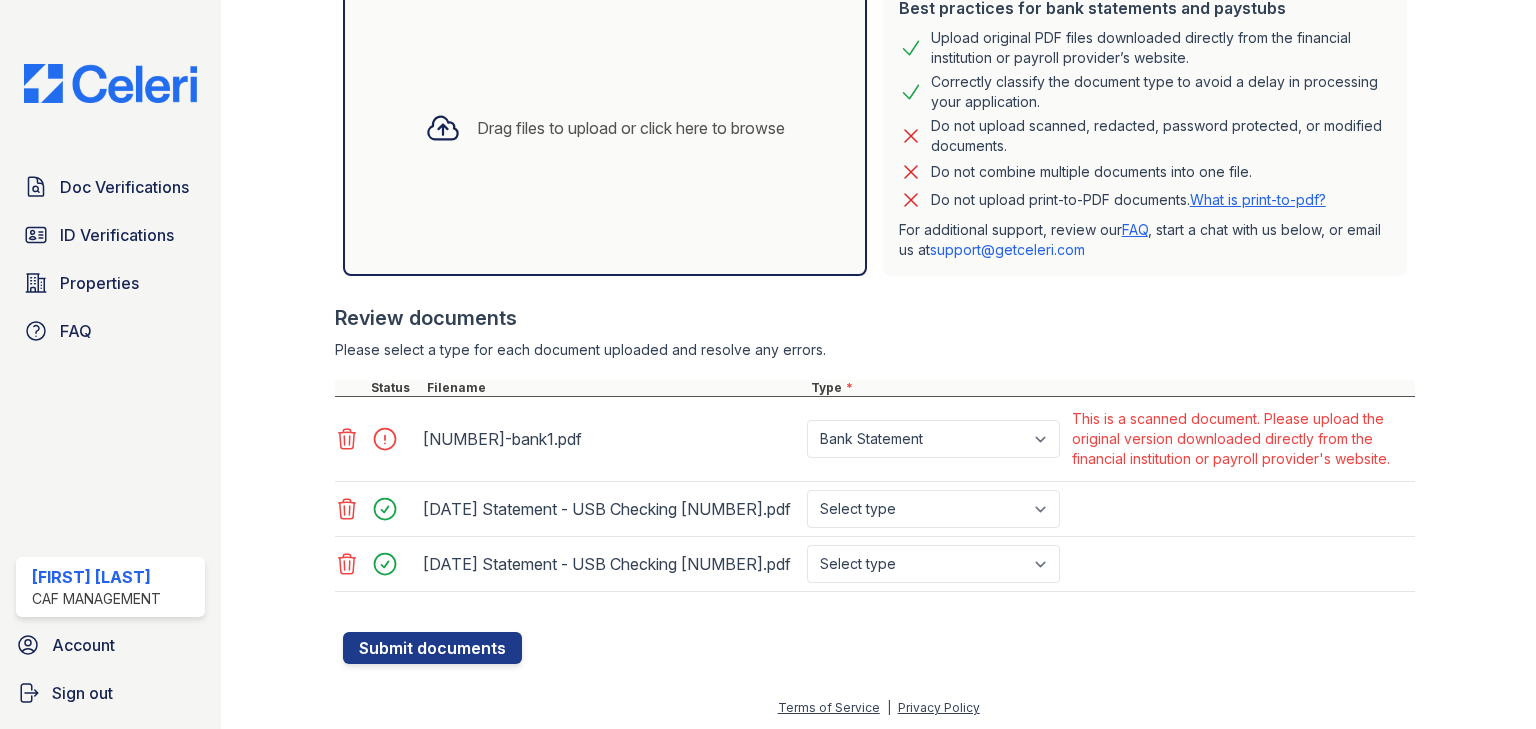 click 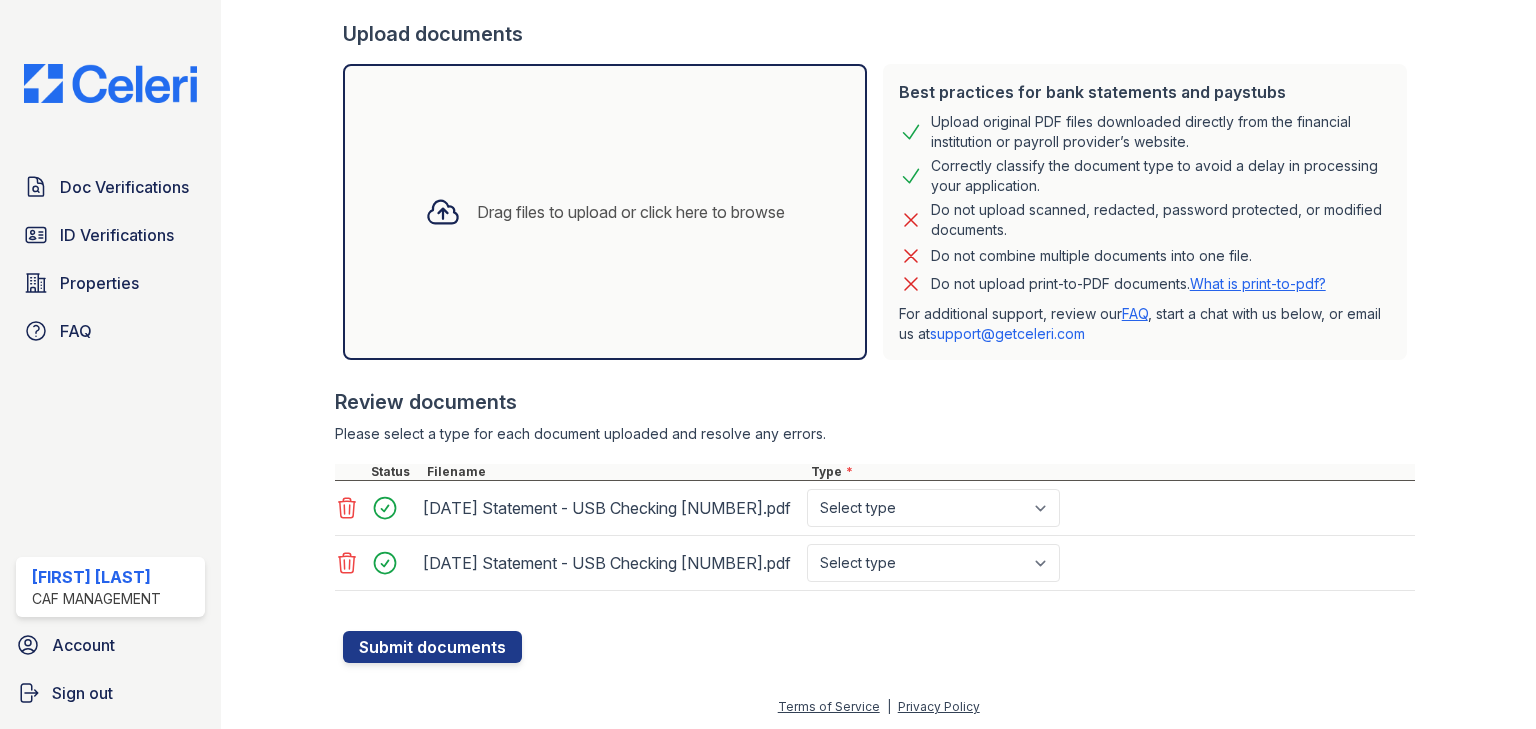 click on "Drag files to upload or click here to browse" at bounding box center (605, 212) 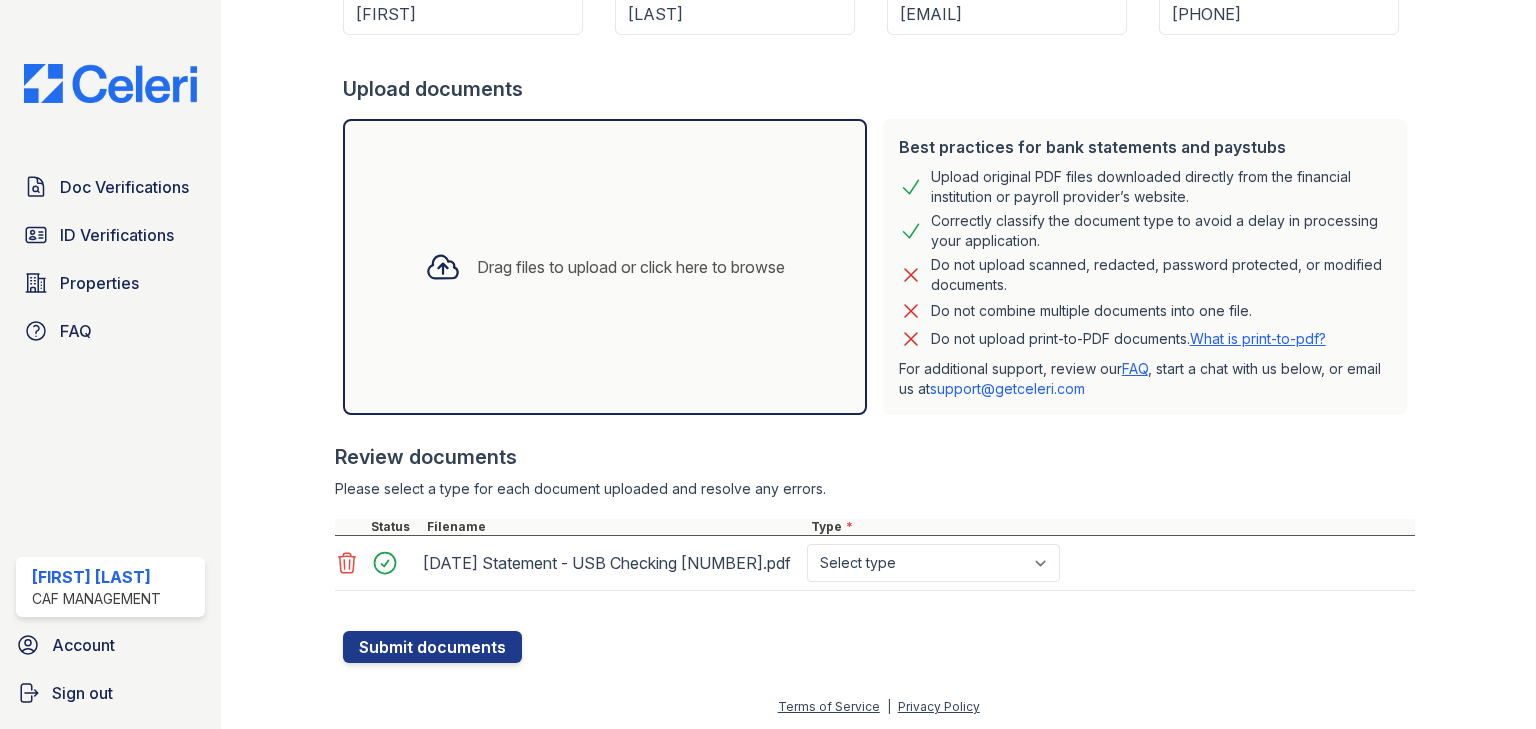 click on "Drag files to upload or click here to browse" at bounding box center (605, 267) 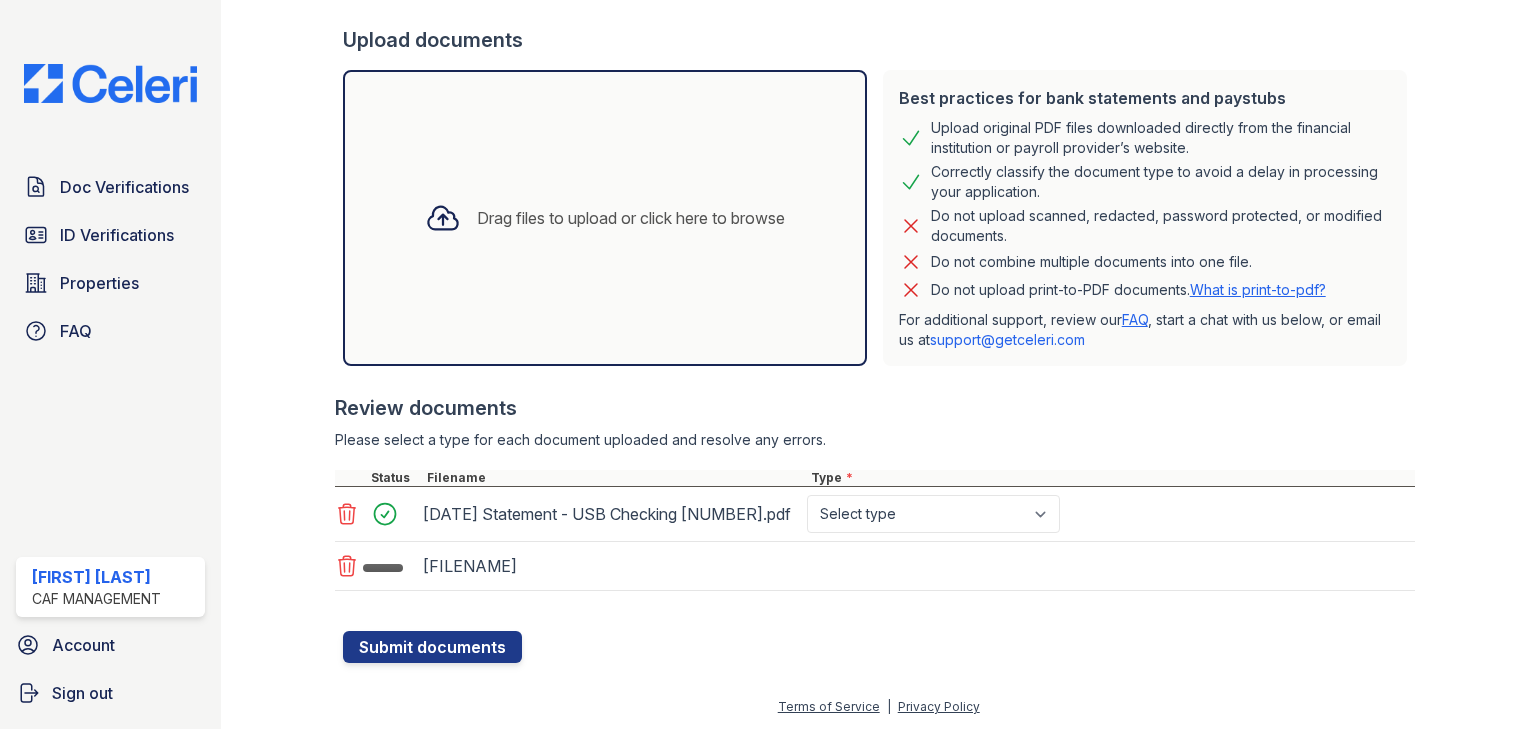 scroll, scrollTop: 424, scrollLeft: 0, axis: vertical 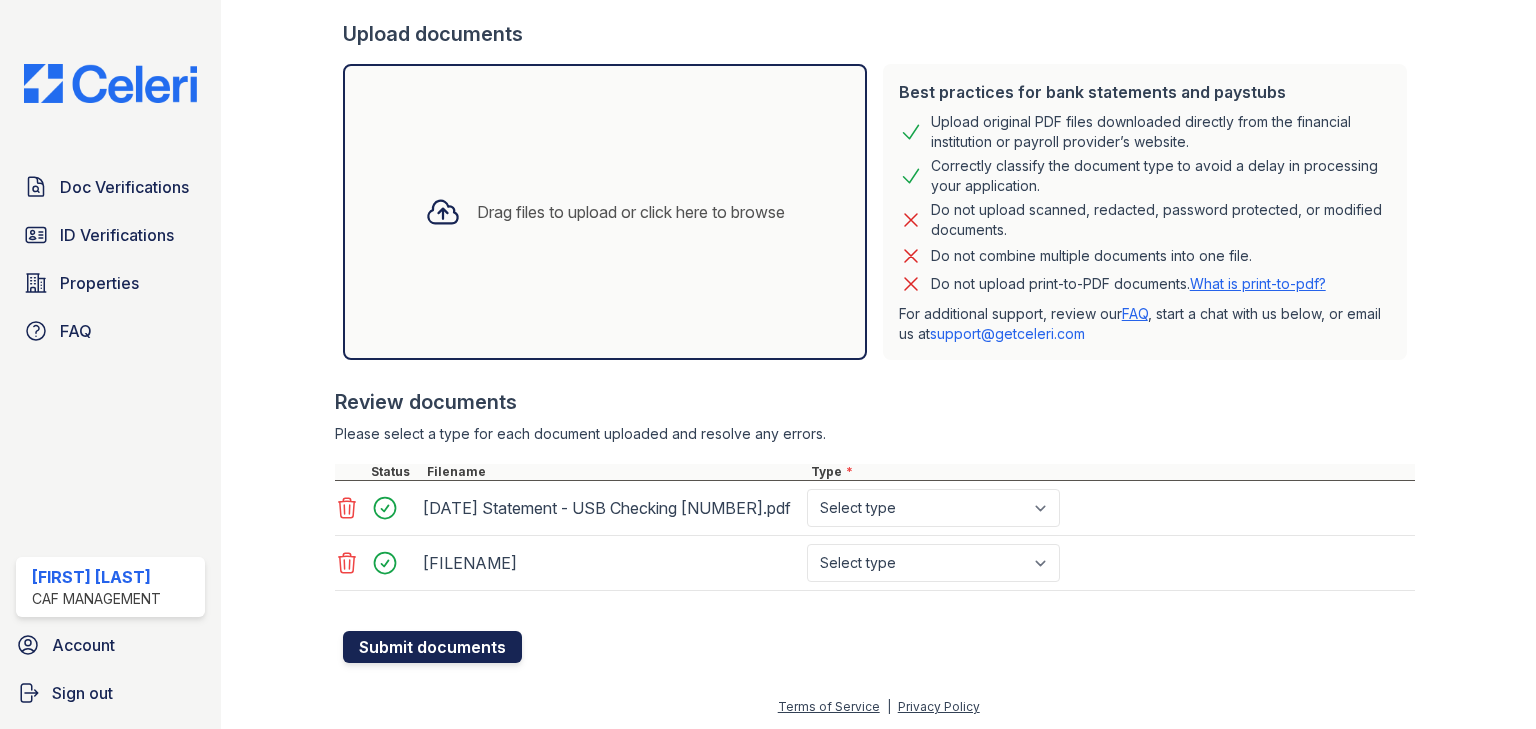 click on "Submit documents" at bounding box center (432, 647) 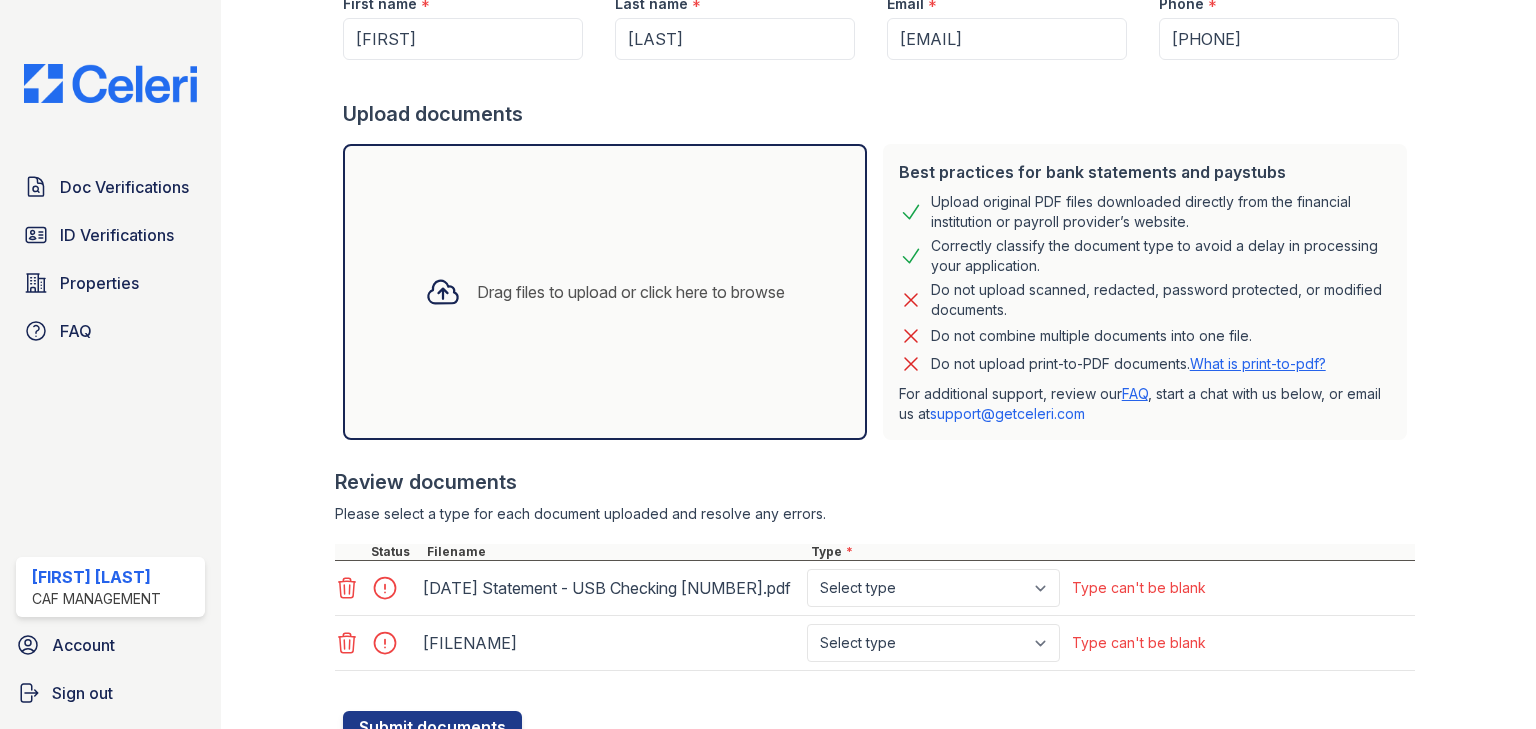 scroll, scrollTop: 424, scrollLeft: 0, axis: vertical 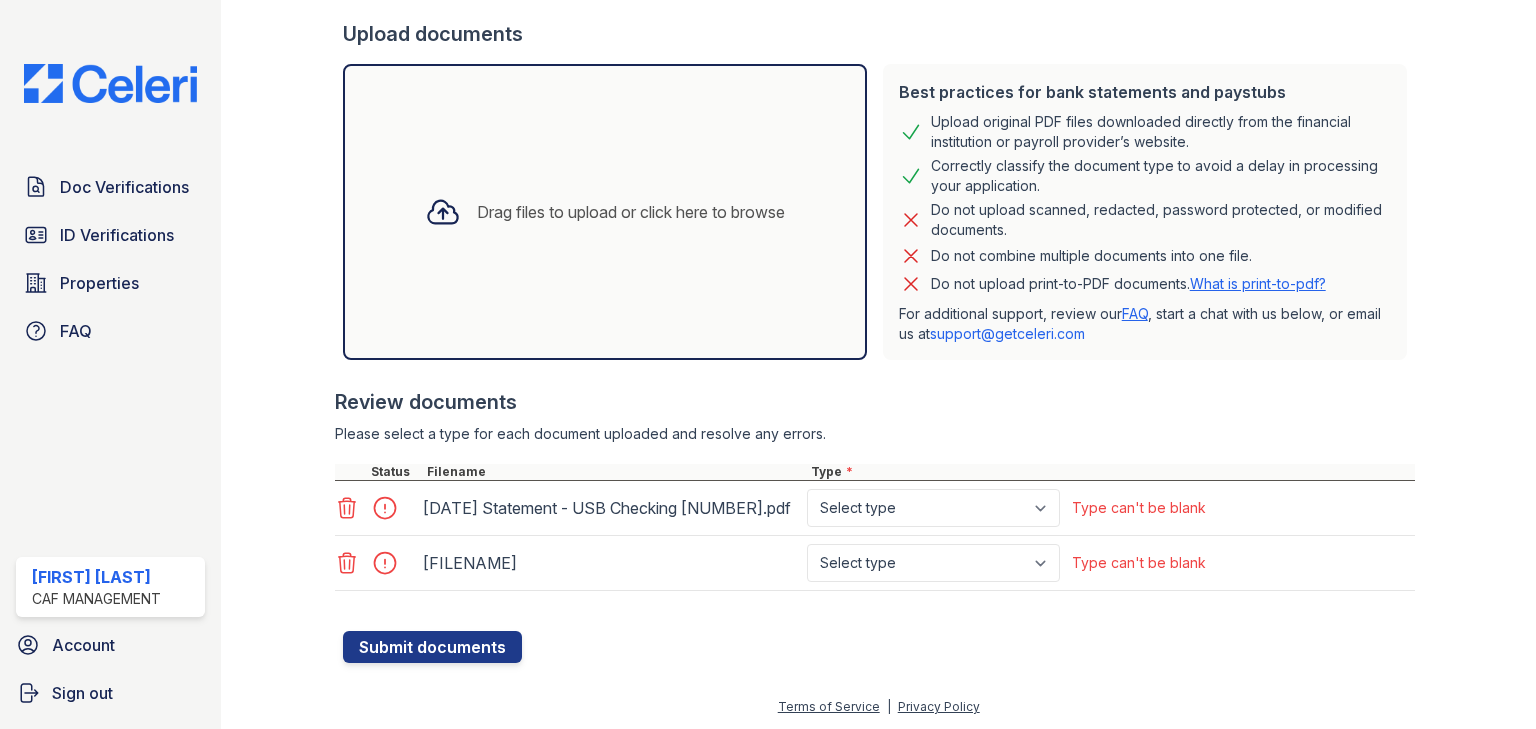 click 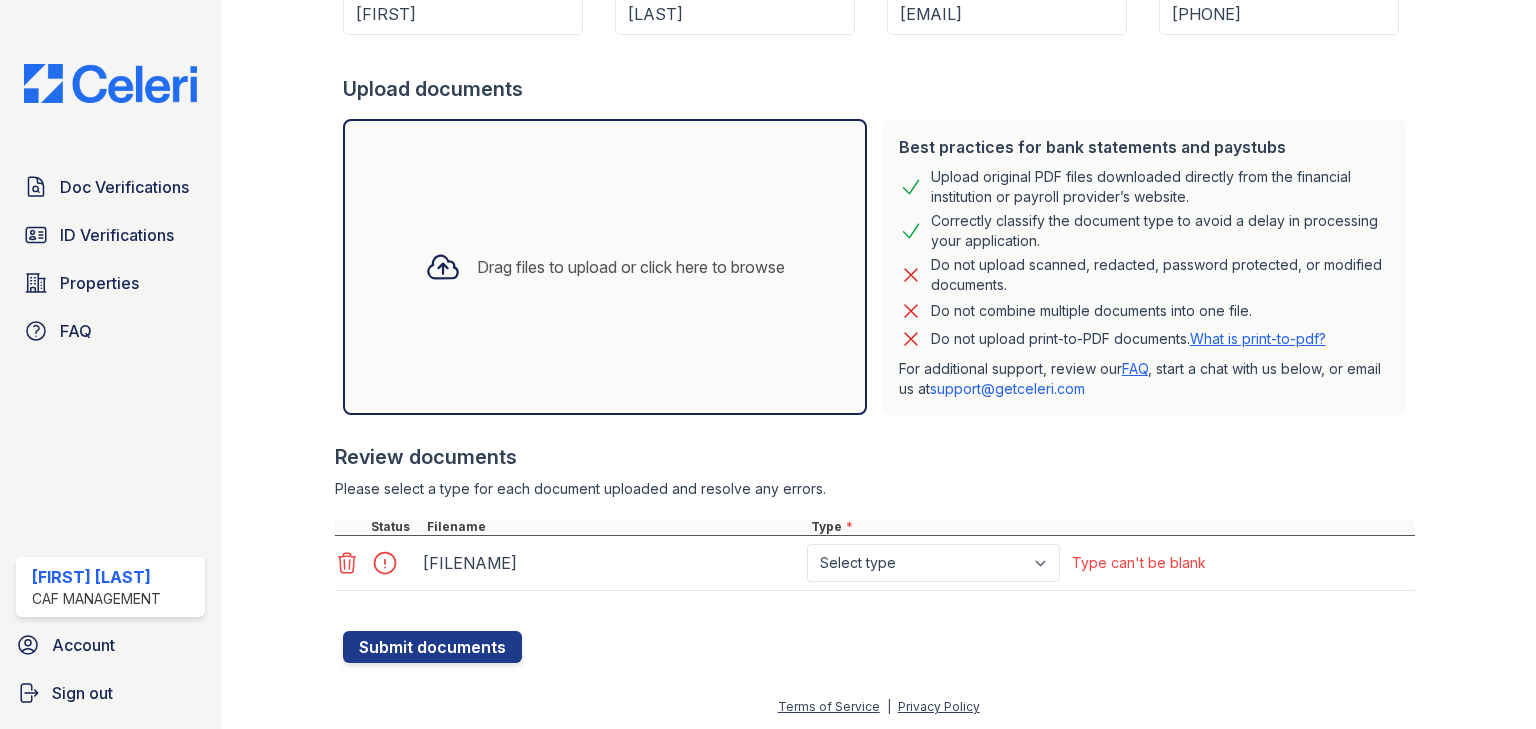 click 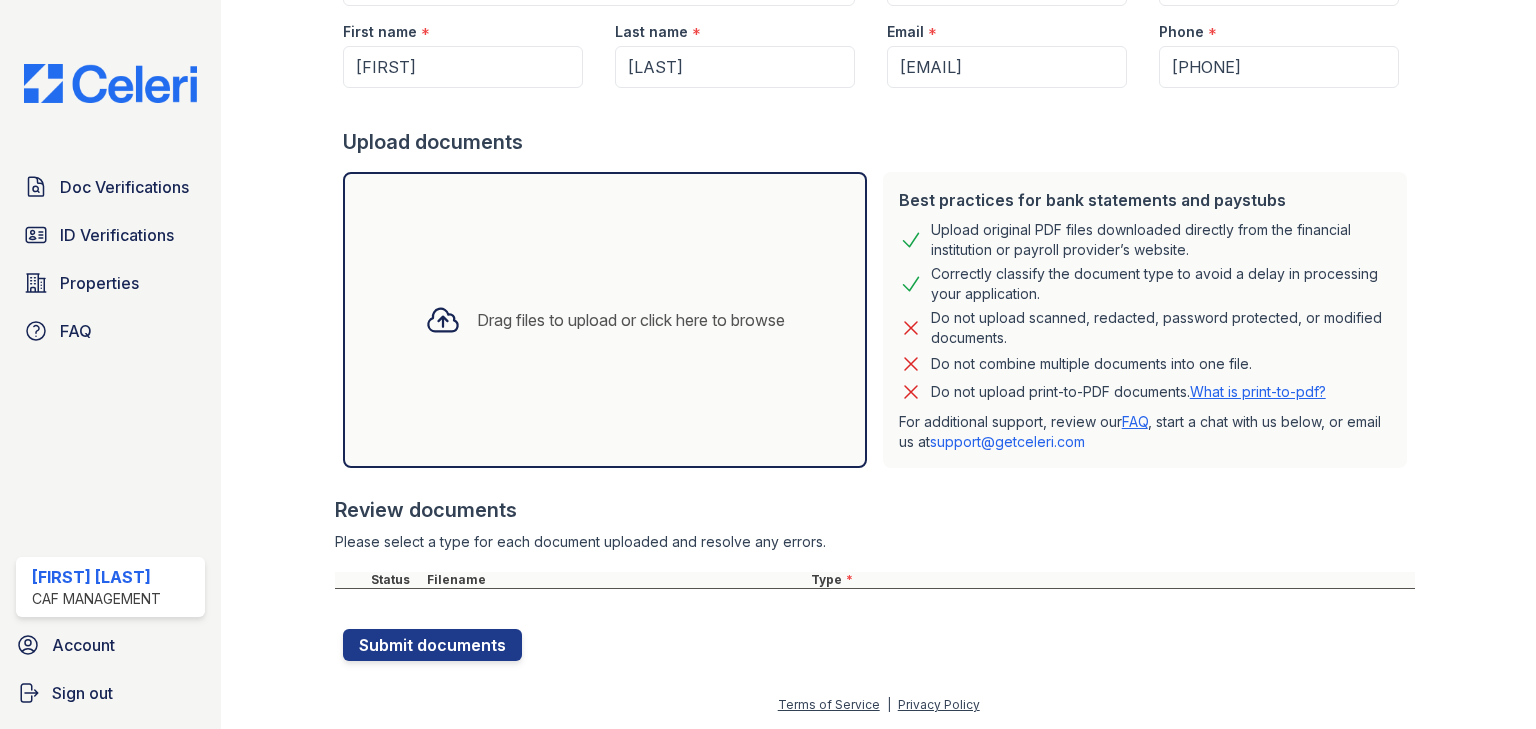 scroll, scrollTop: 315, scrollLeft: 0, axis: vertical 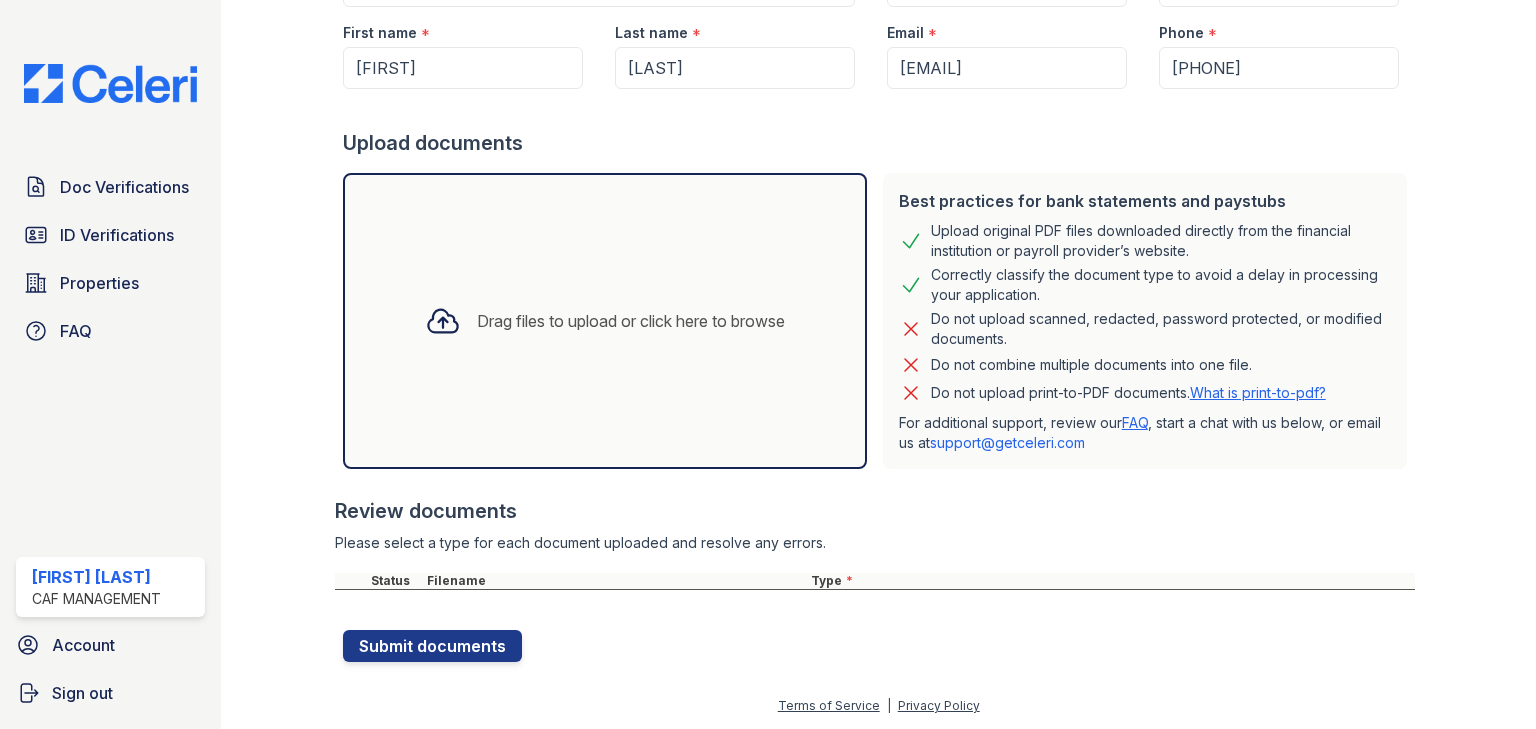 click on "Drag files to upload or click here to browse" at bounding box center [605, 321] 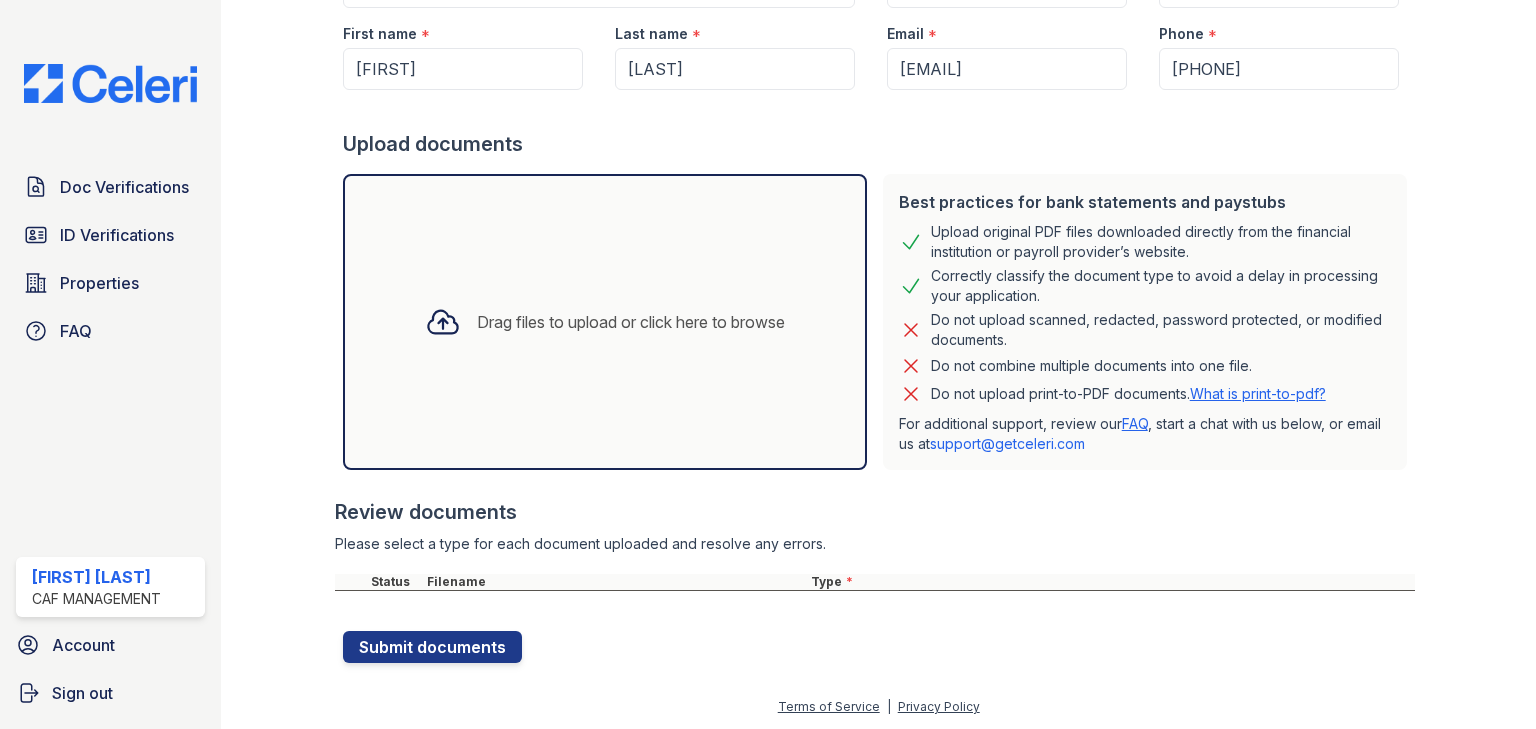 scroll, scrollTop: 315, scrollLeft: 0, axis: vertical 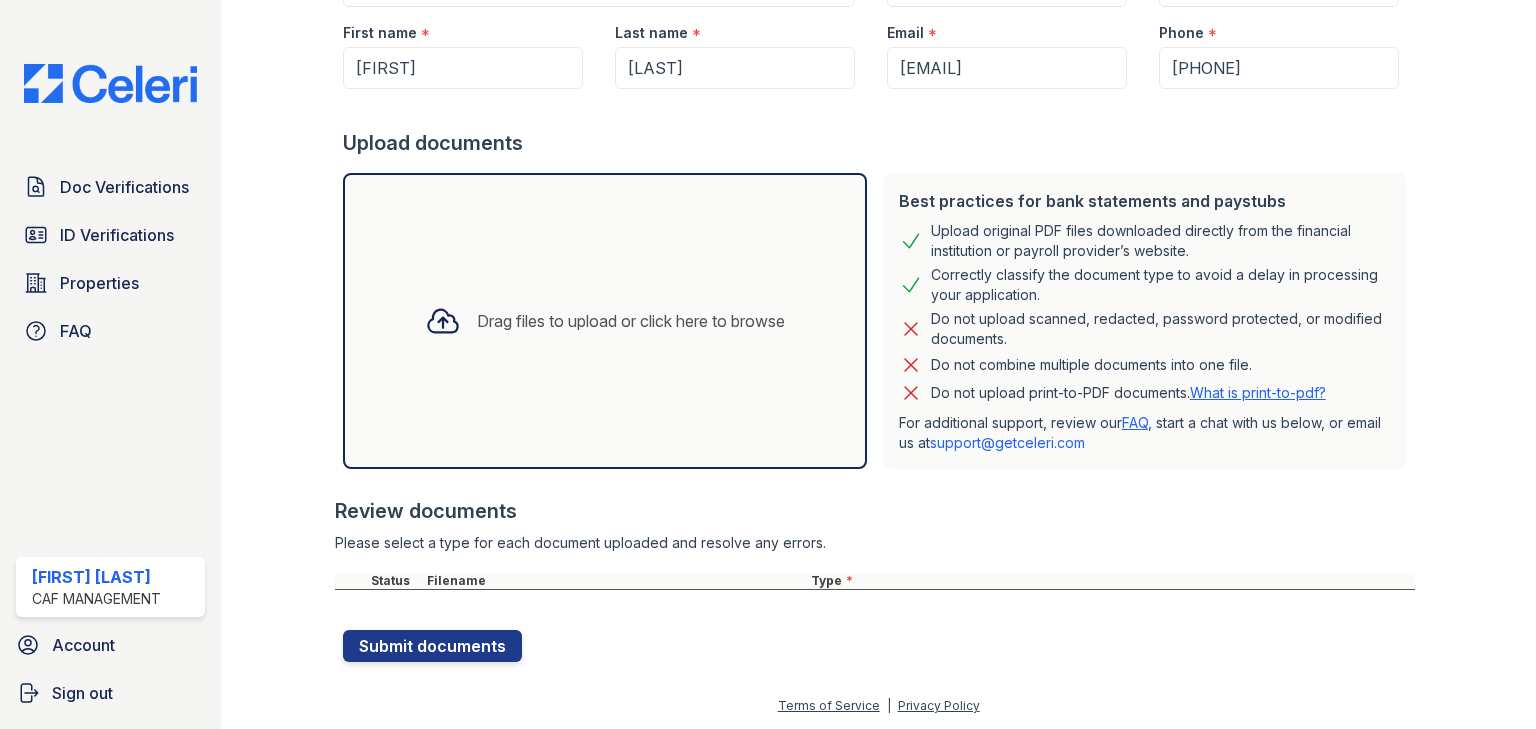 click on "Drag files to upload or click here to browse" at bounding box center (605, 321) 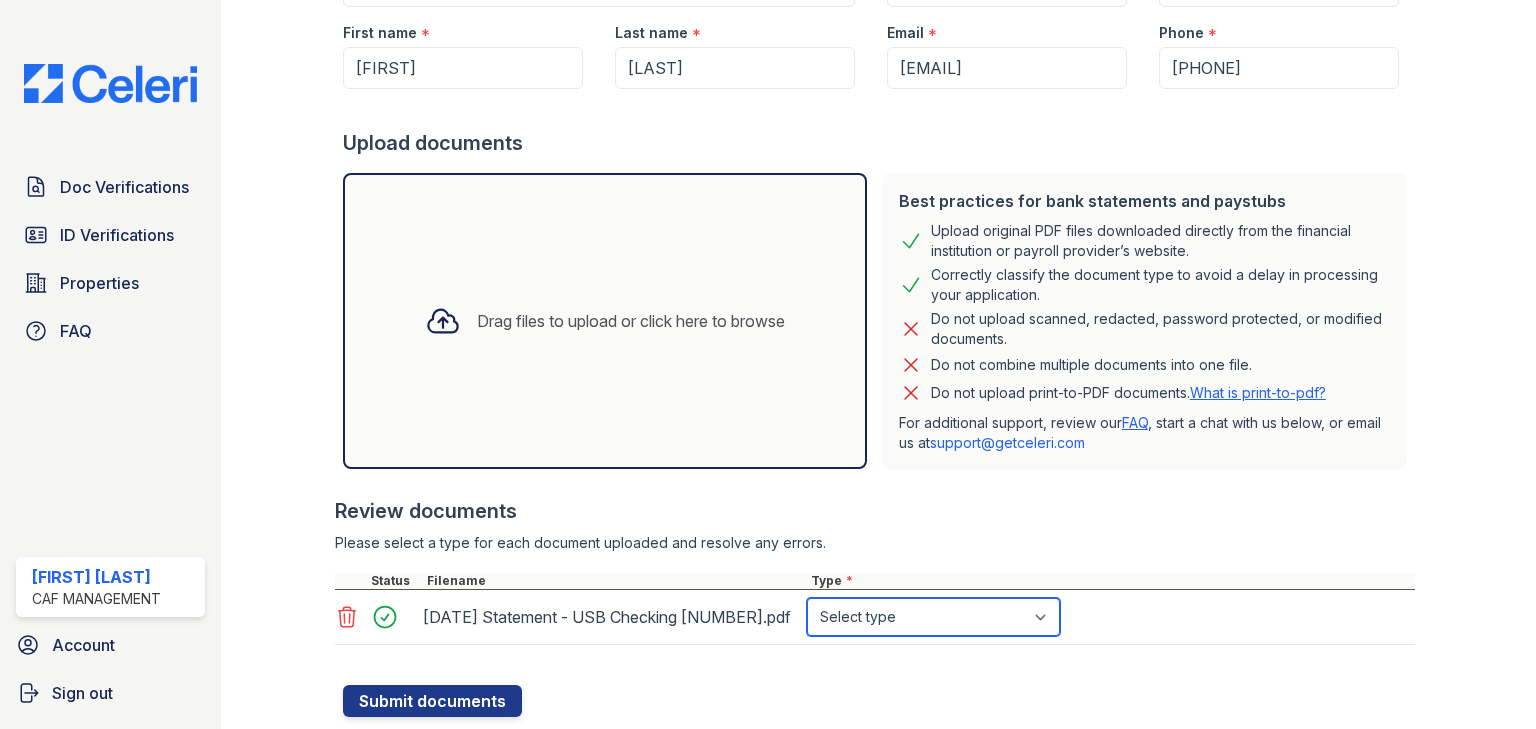 click on "Select type
Paystub
Bank Statement
Offer Letter
Tax Documents
Benefit Award Letter
Investment Account Statement
Other" at bounding box center [933, 617] 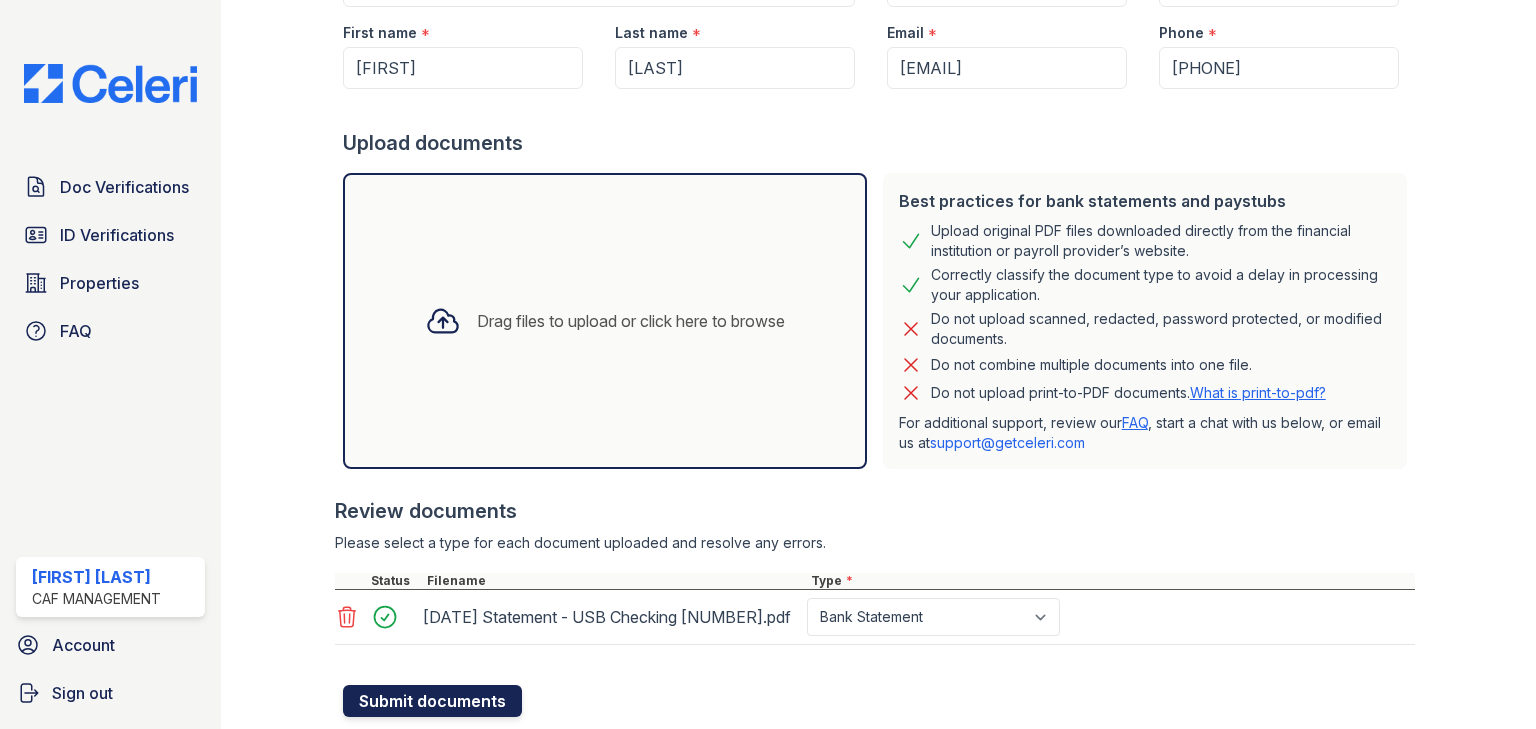 click on "Submit documents" at bounding box center (432, 701) 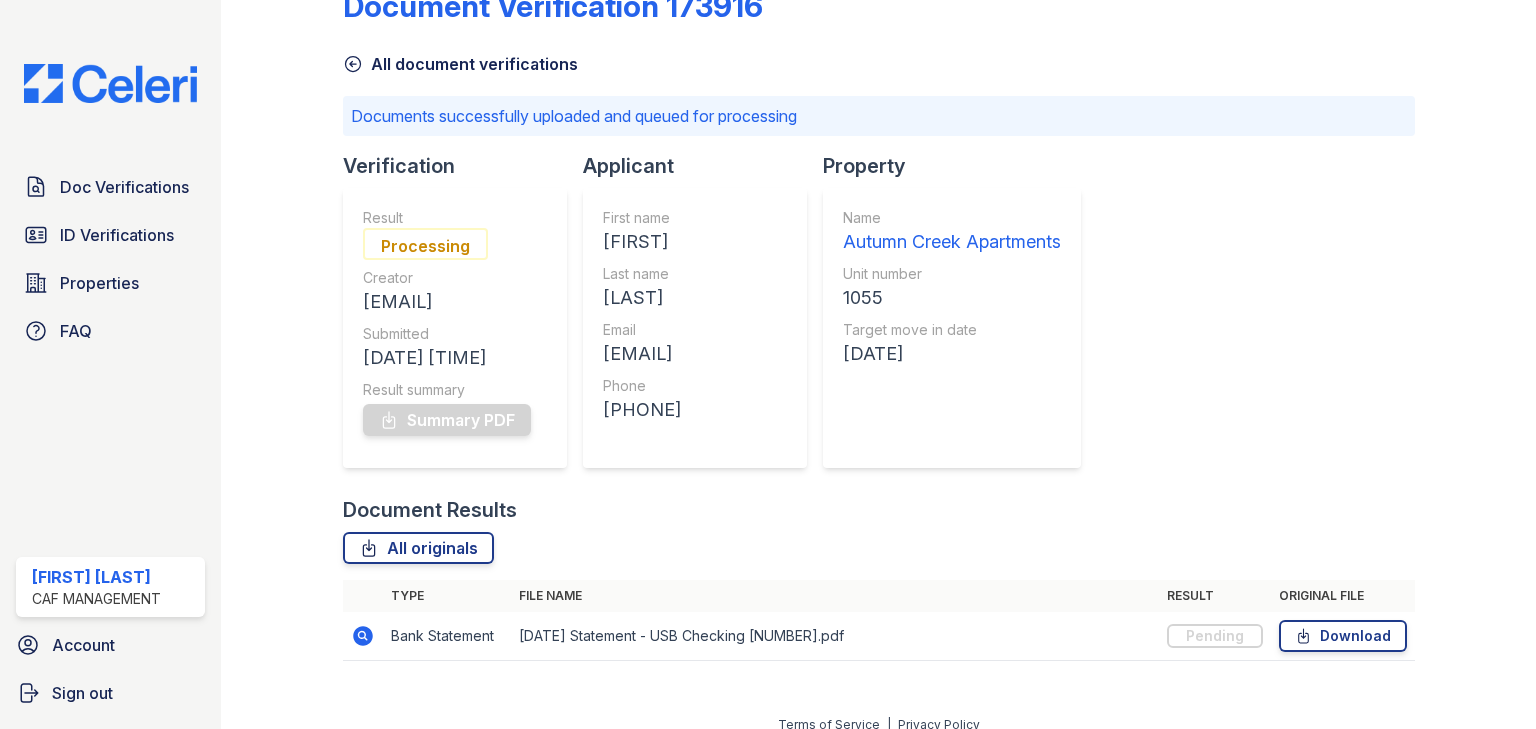 scroll, scrollTop: 72, scrollLeft: 0, axis: vertical 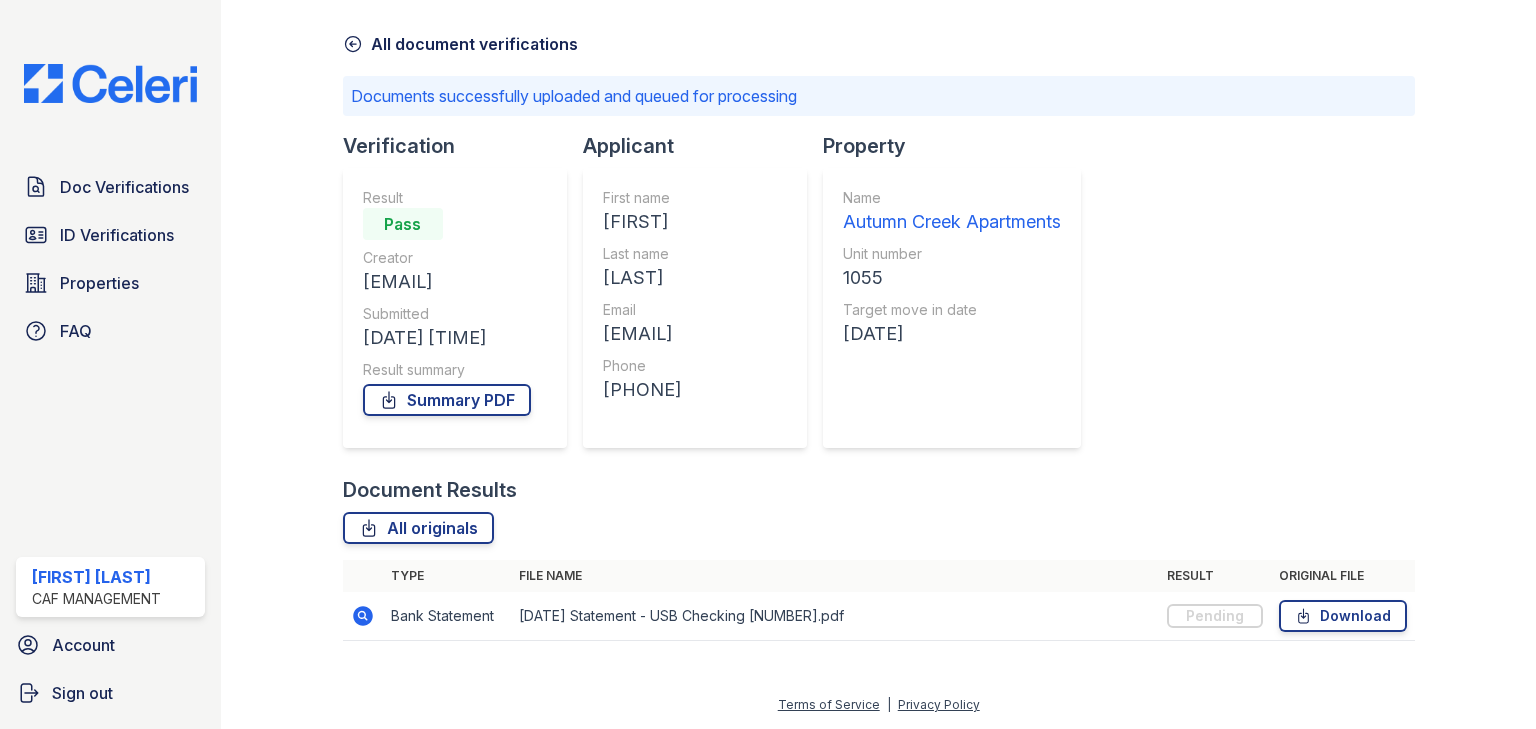 click on "Document Results" at bounding box center [879, 490] 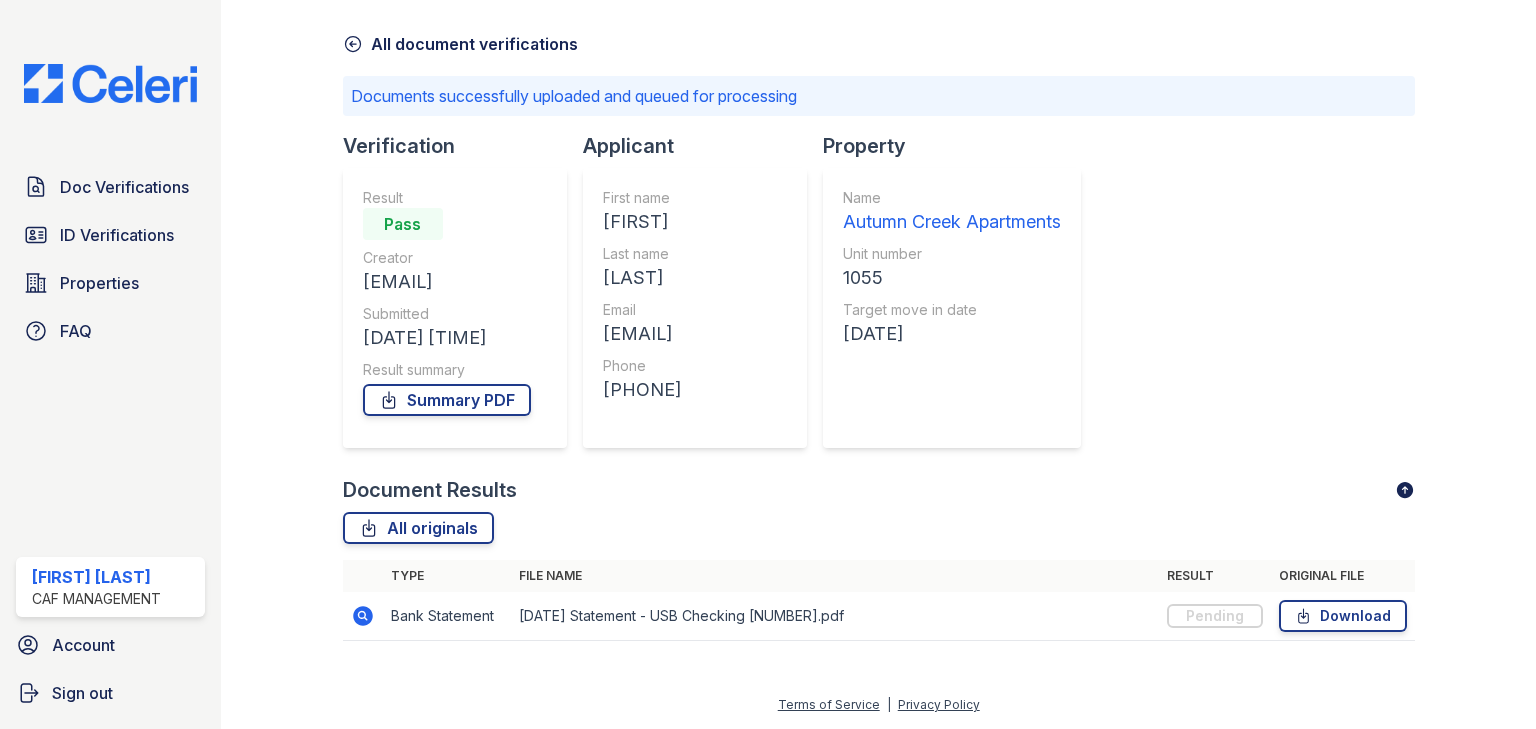 click on "Document Verification 173916
All document verifications
Documents successfully uploaded and queued for processing
Verification
Result
Pass
Creator
[EMAIL]
Submitted
[DATE] [TIME]
Result summary
Summary PDF
Applicant
First name
[FIRST]
Last name
[LAST]
Email
[EMAIL]
Phone
[PHONE]
Property
Name
Autumn Creek Apartments
Unit number
1055
Target move in date
[DATE]
Document Results
All originals
Type
File name" at bounding box center (878, 310) 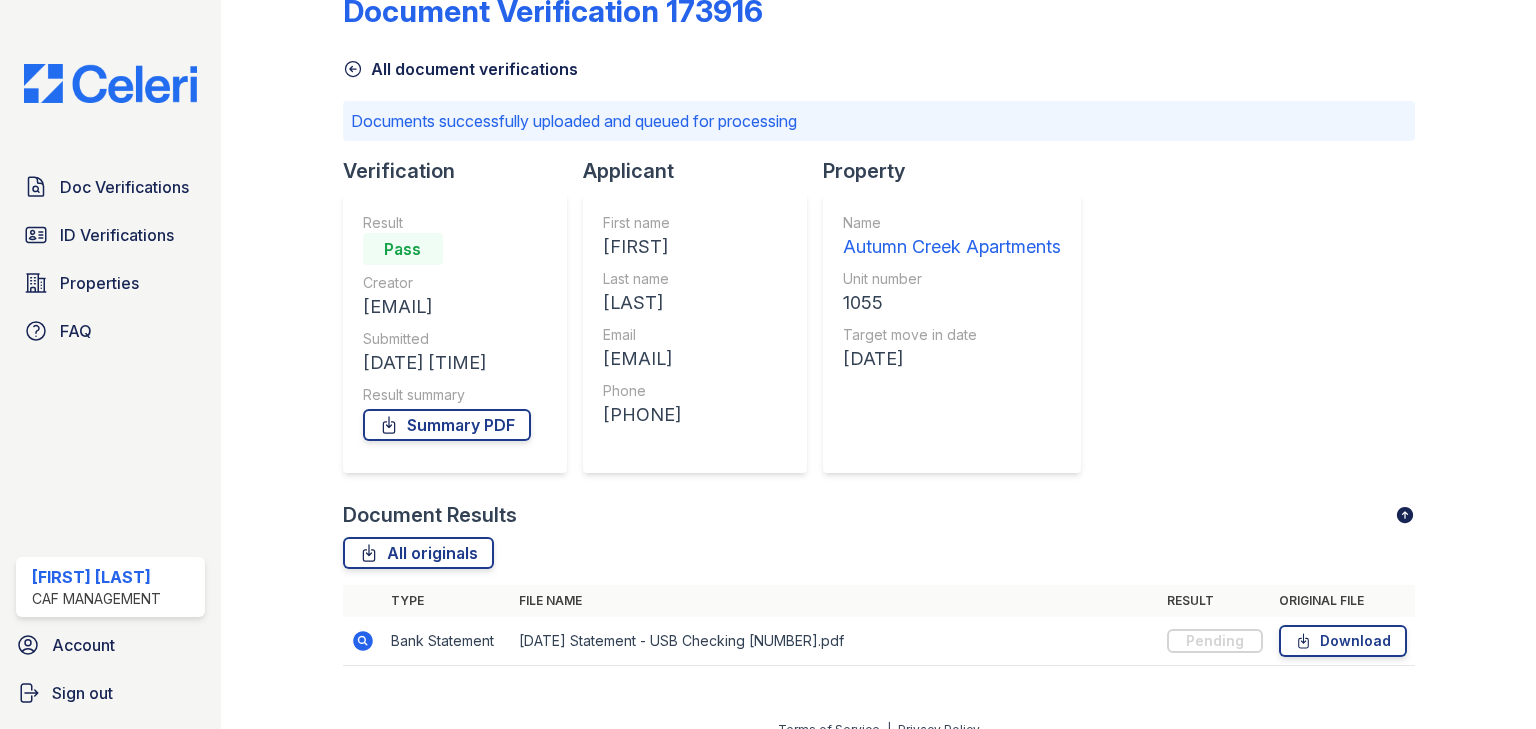 scroll, scrollTop: 72, scrollLeft: 0, axis: vertical 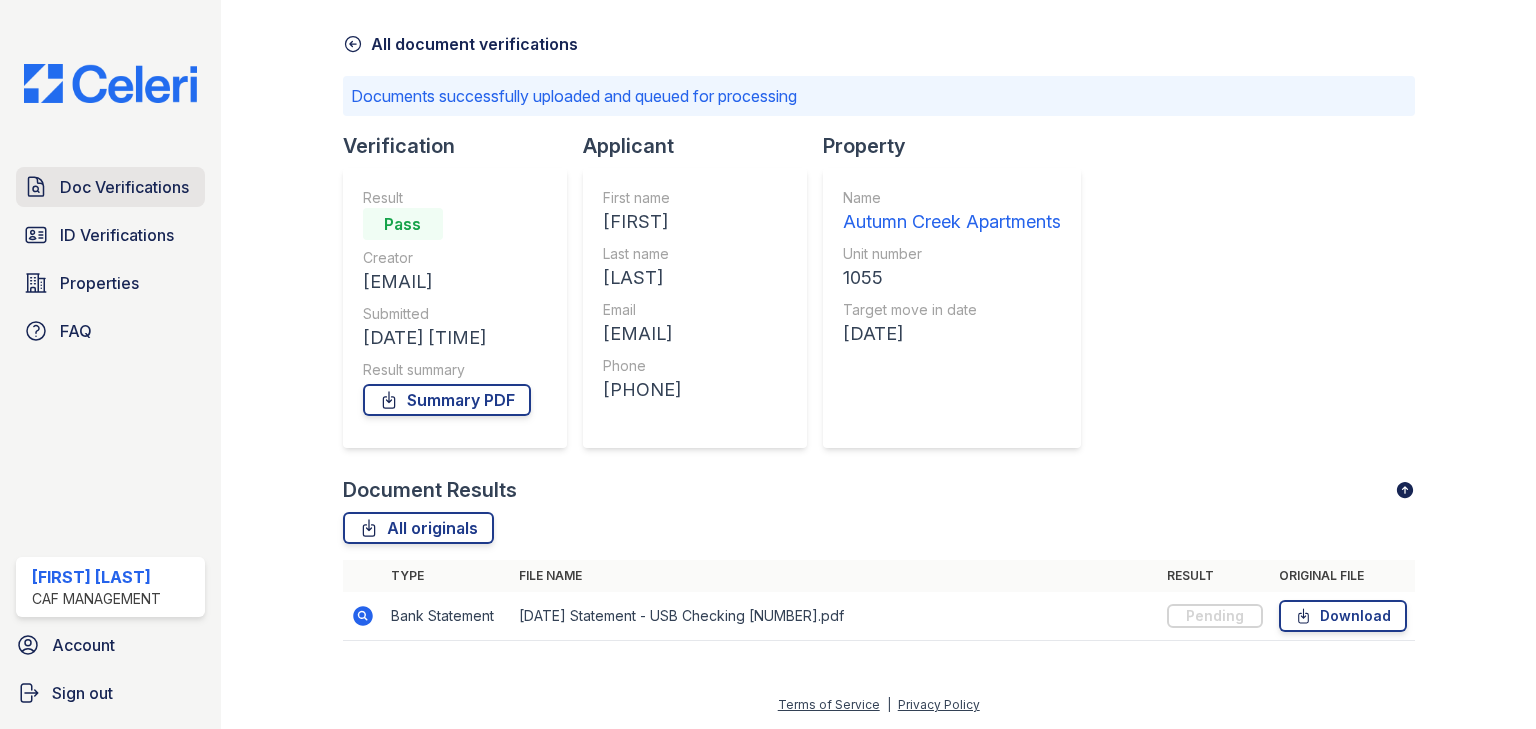 click on "Doc Verifications" at bounding box center [124, 187] 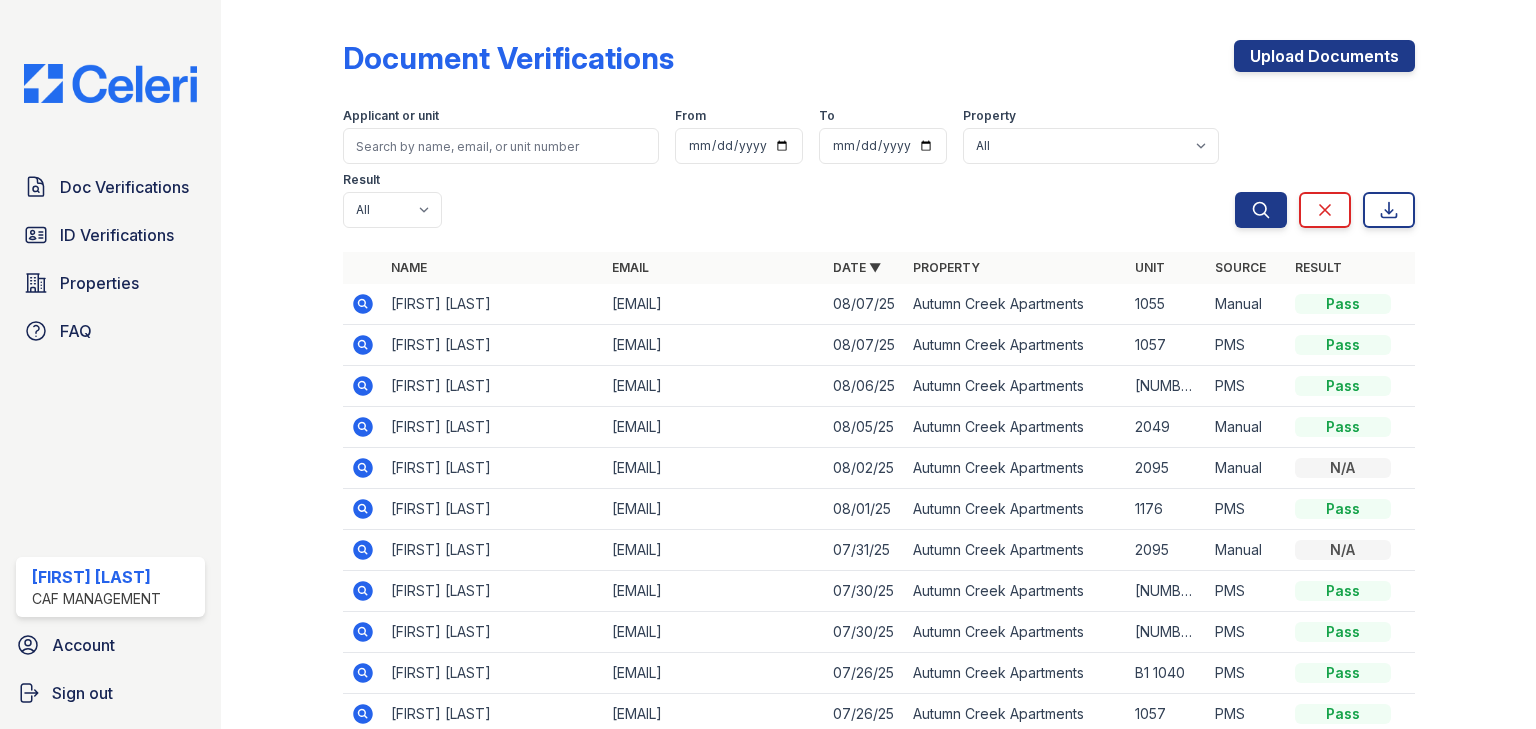 click 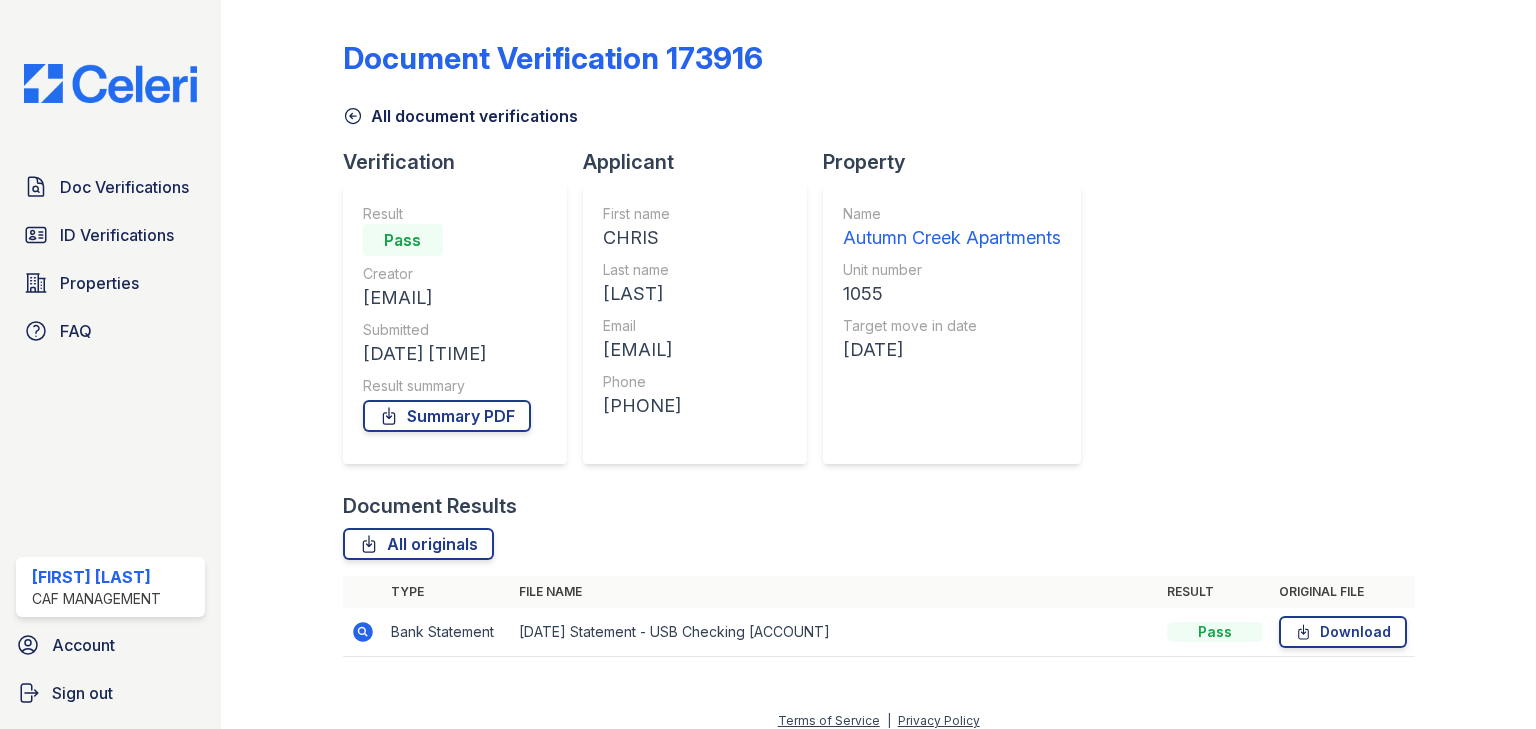 scroll, scrollTop: 0, scrollLeft: 0, axis: both 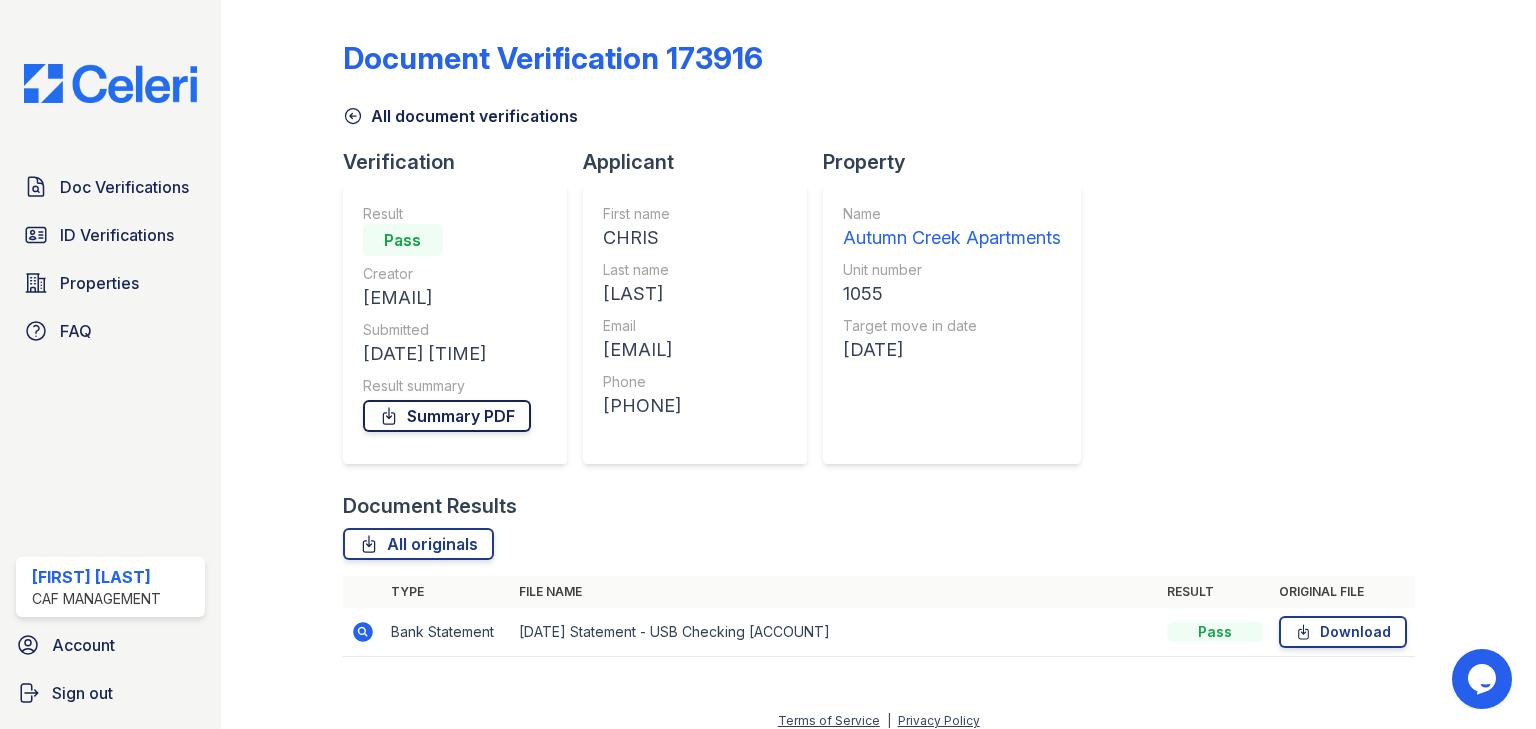 click on "Summary PDF" at bounding box center [447, 416] 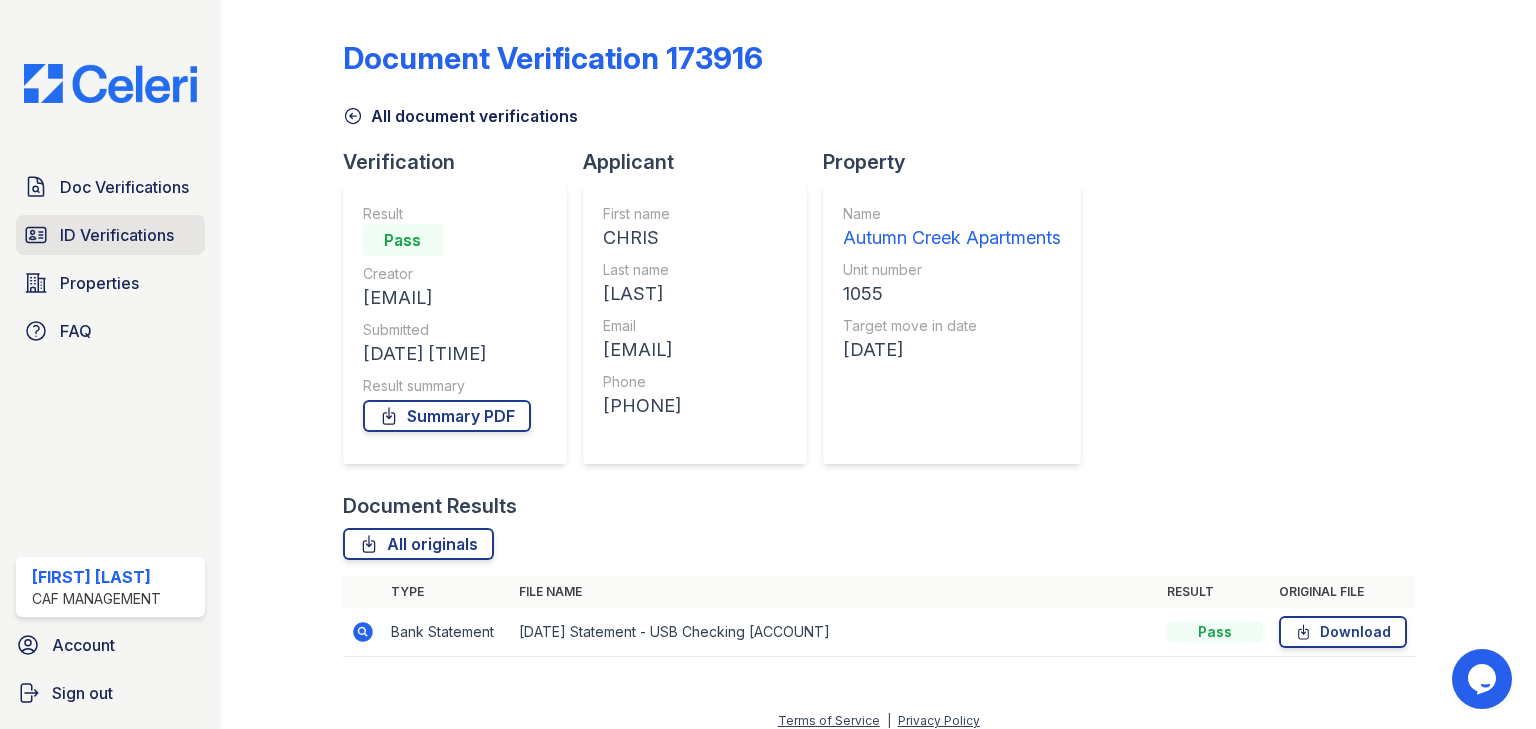 click on "ID Verifications" at bounding box center (117, 235) 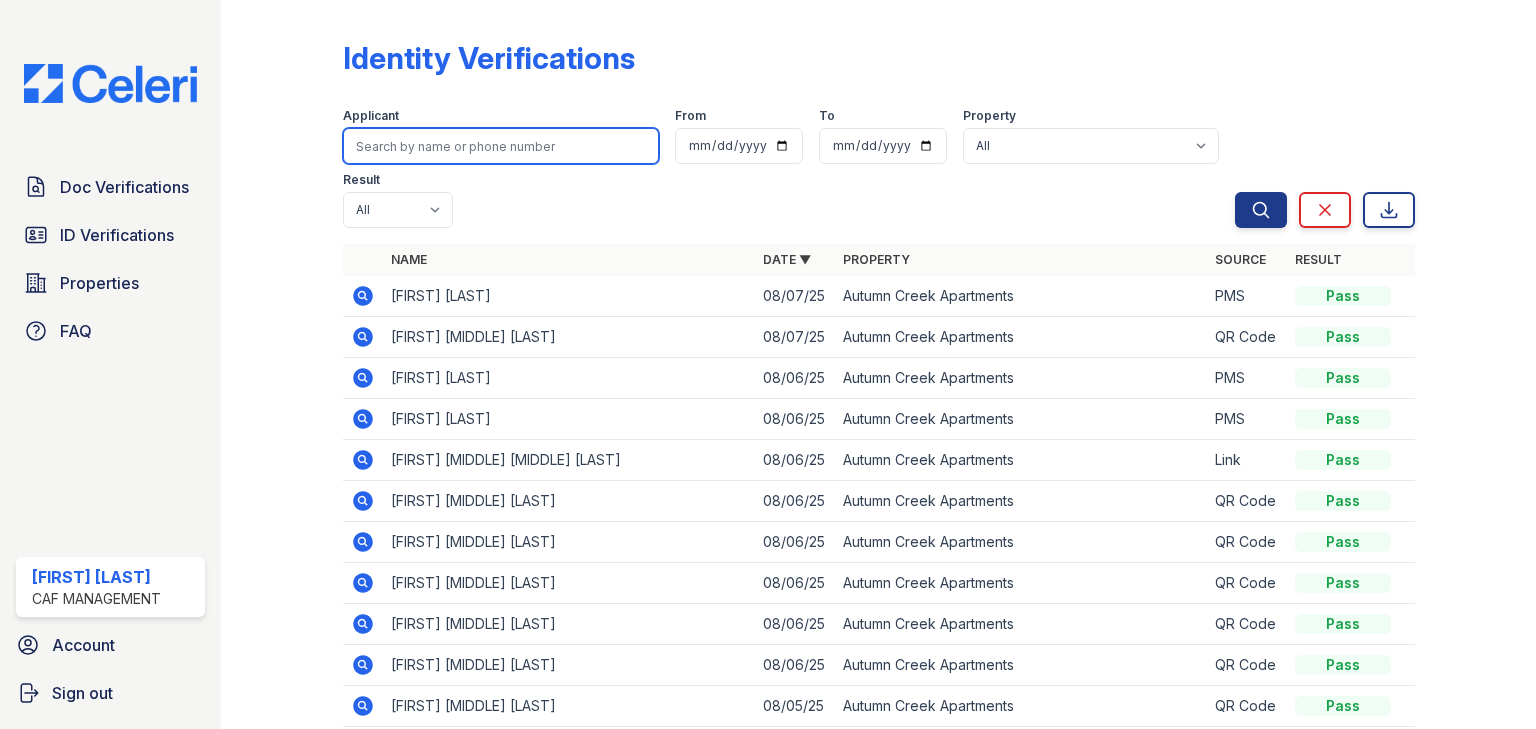 click at bounding box center [501, 146] 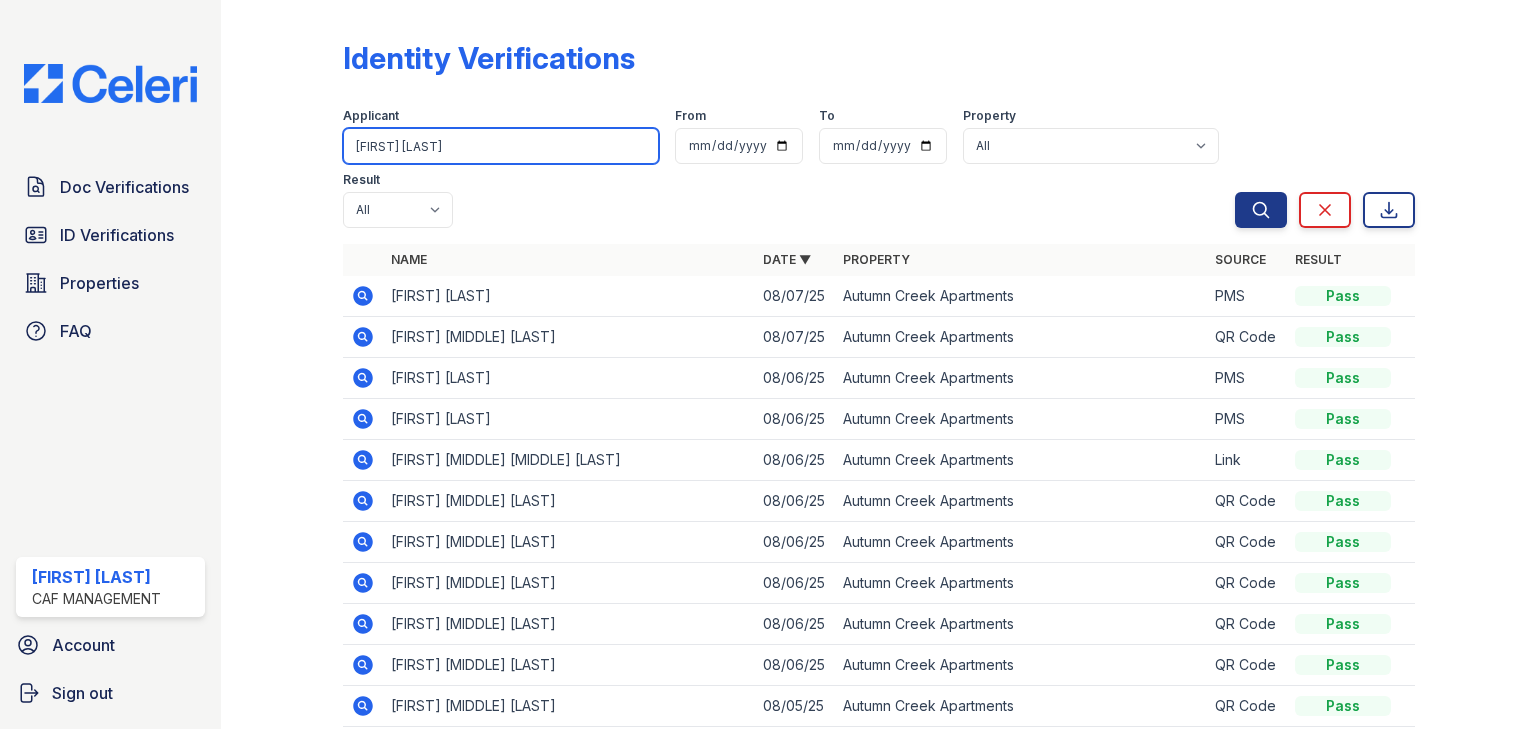 type on "[FIRST] [LAST]" 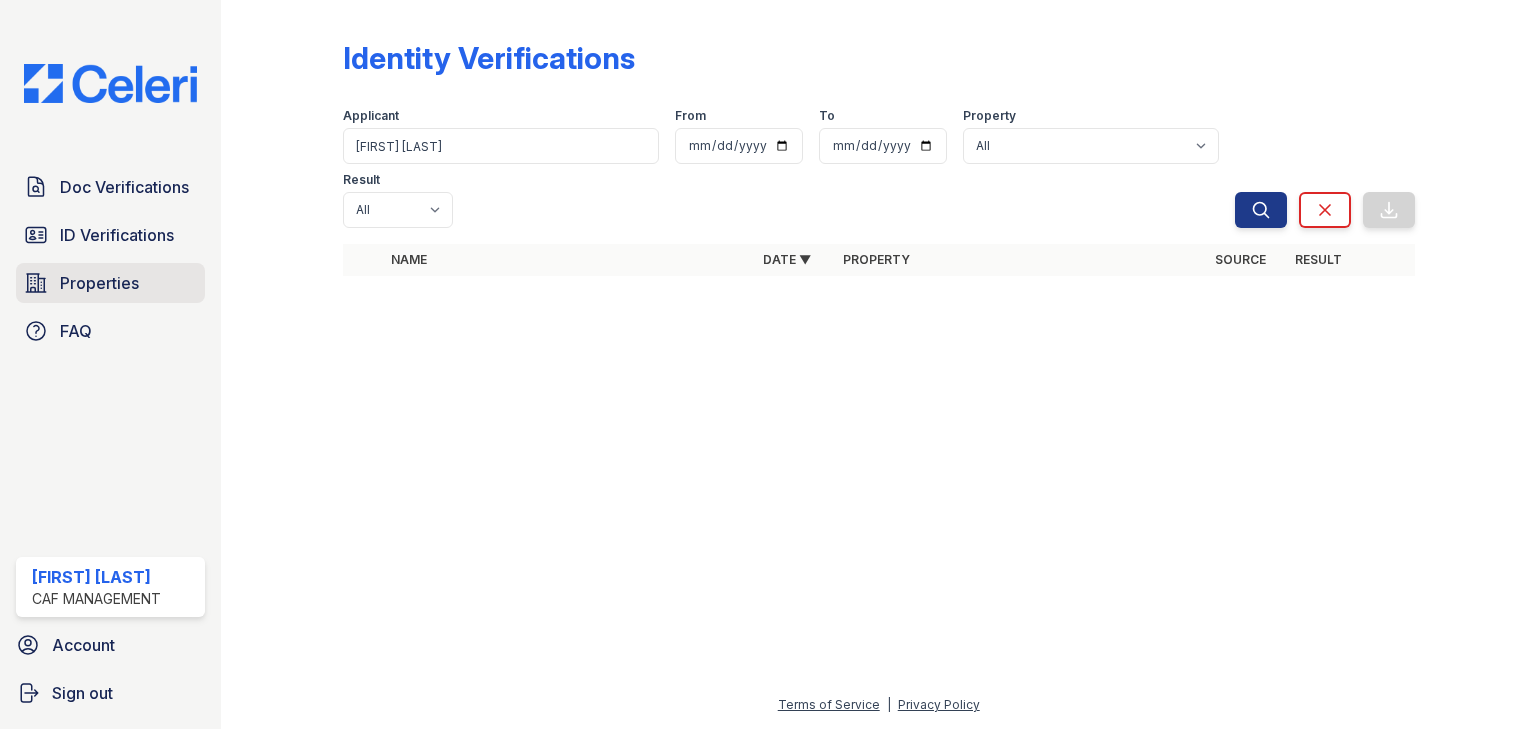click on "Properties" at bounding box center [99, 283] 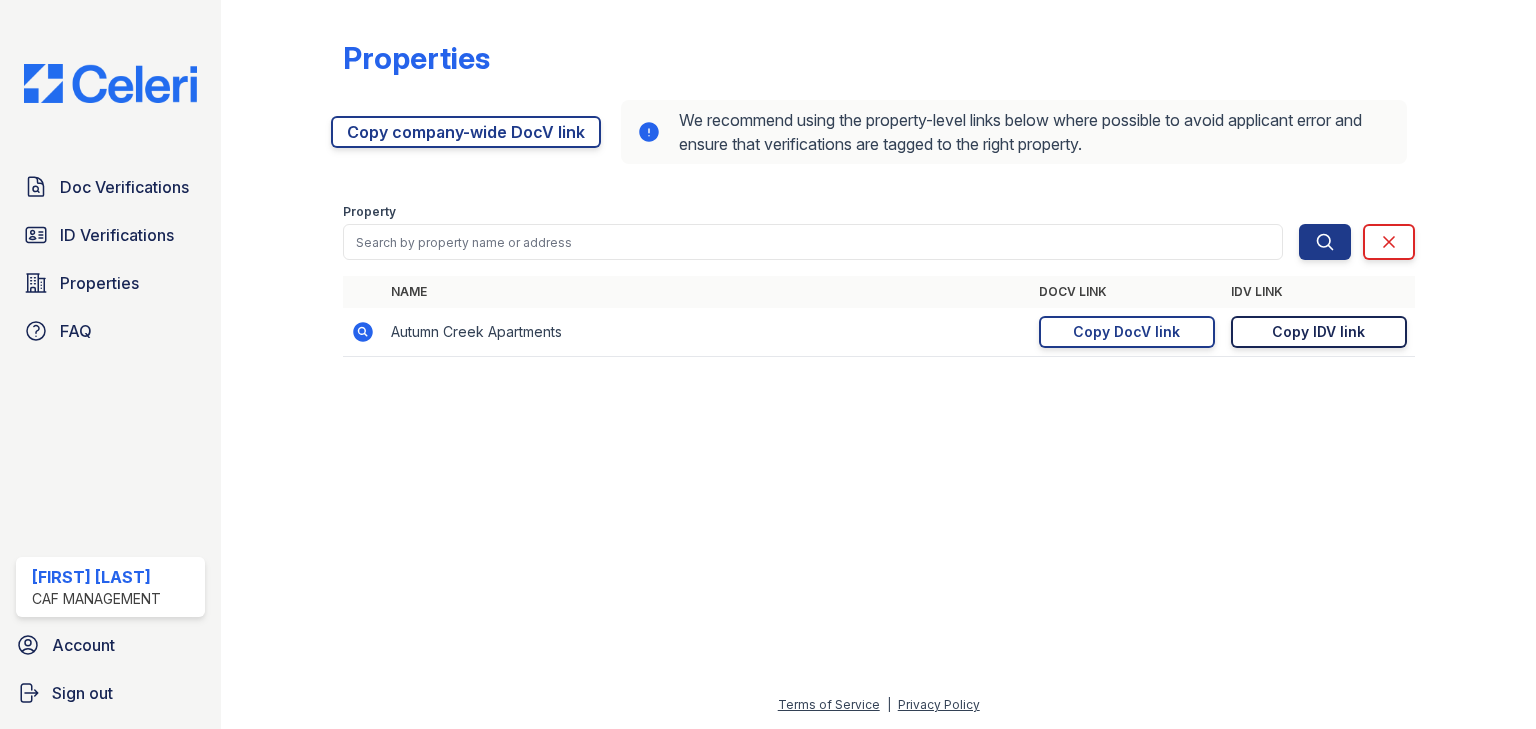 click on "Copy IDV link" at bounding box center [1318, 332] 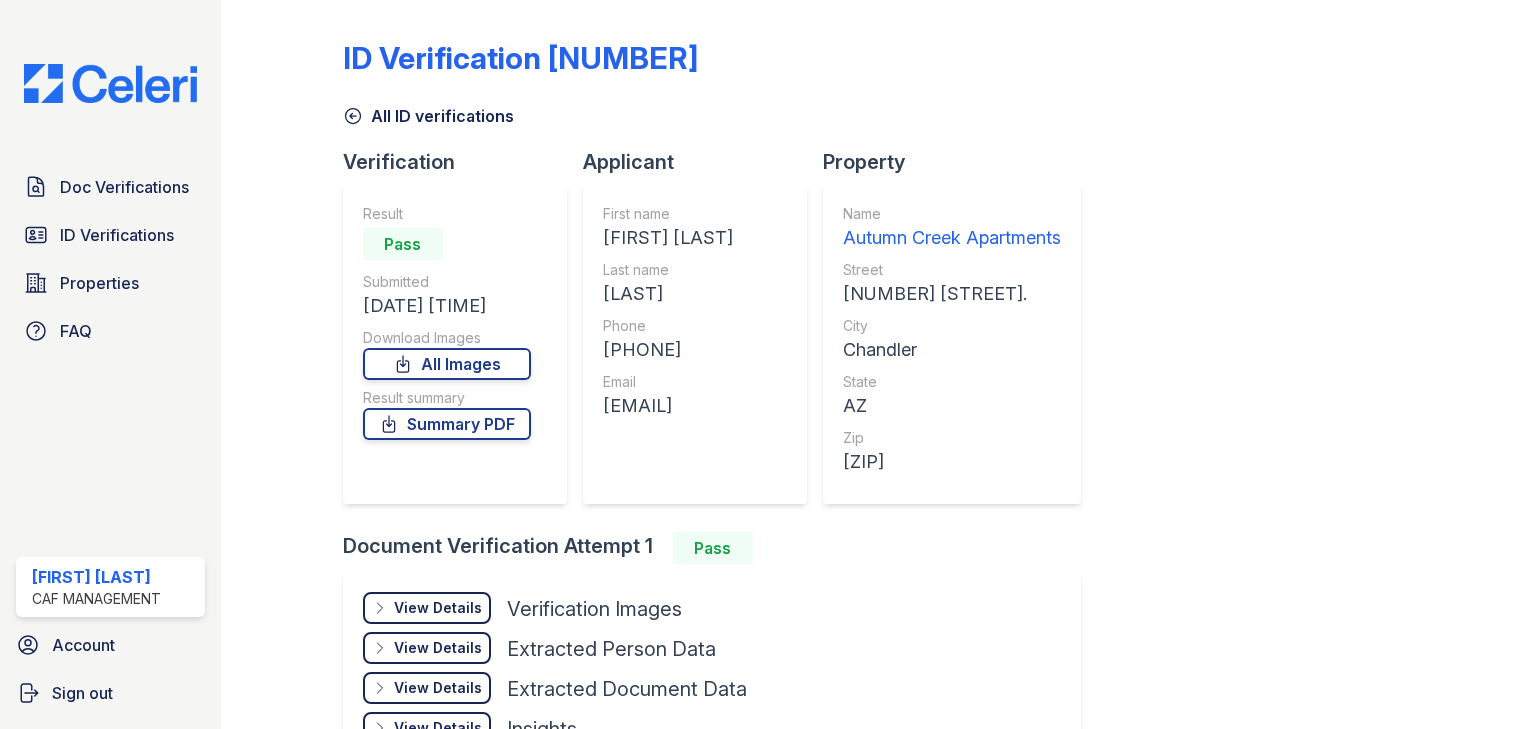scroll, scrollTop: 0, scrollLeft: 0, axis: both 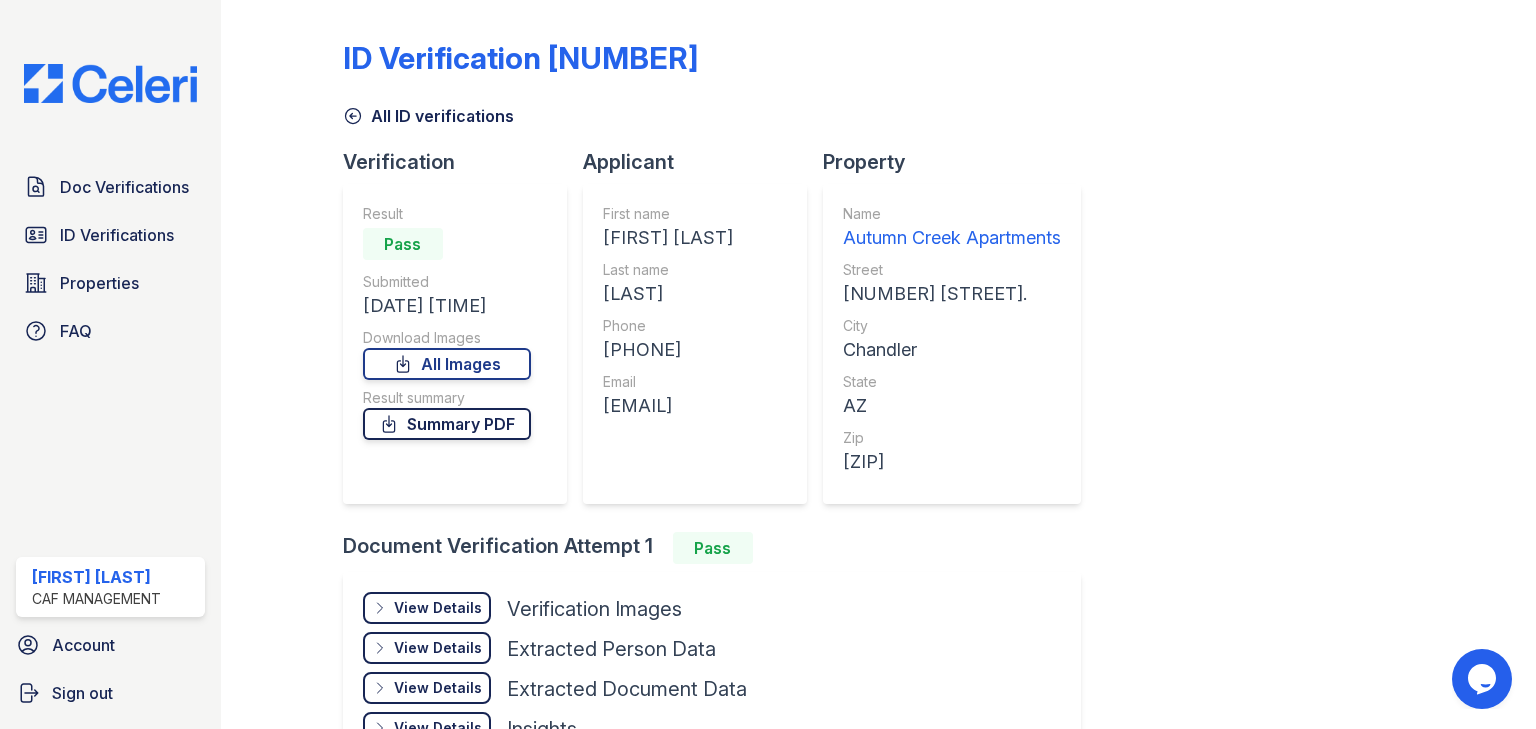 click on "Summary PDF" at bounding box center (447, 424) 